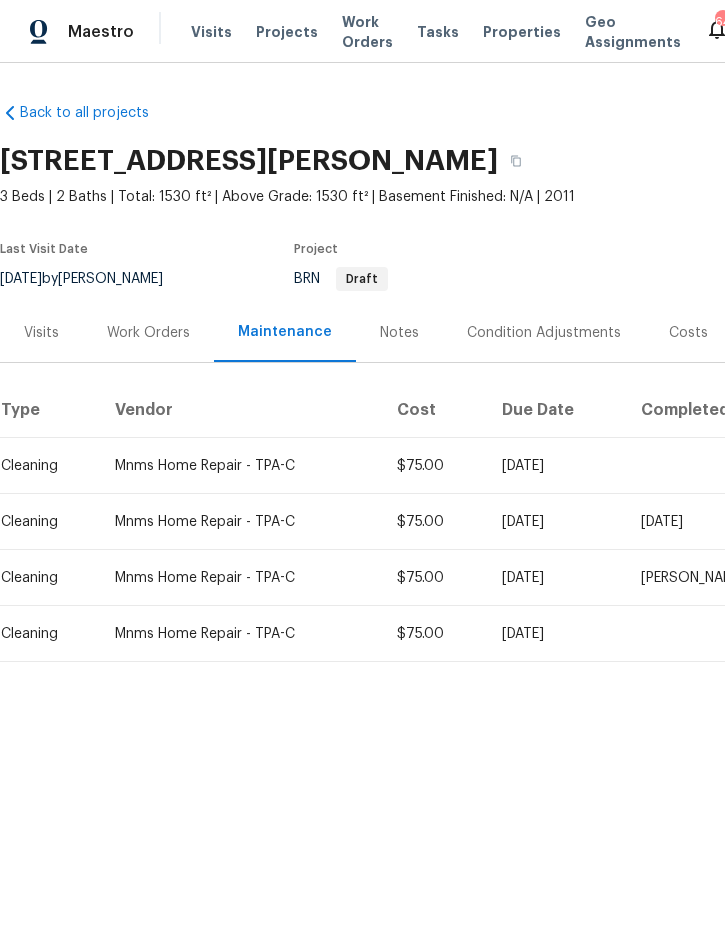 scroll, scrollTop: 0, scrollLeft: 0, axis: both 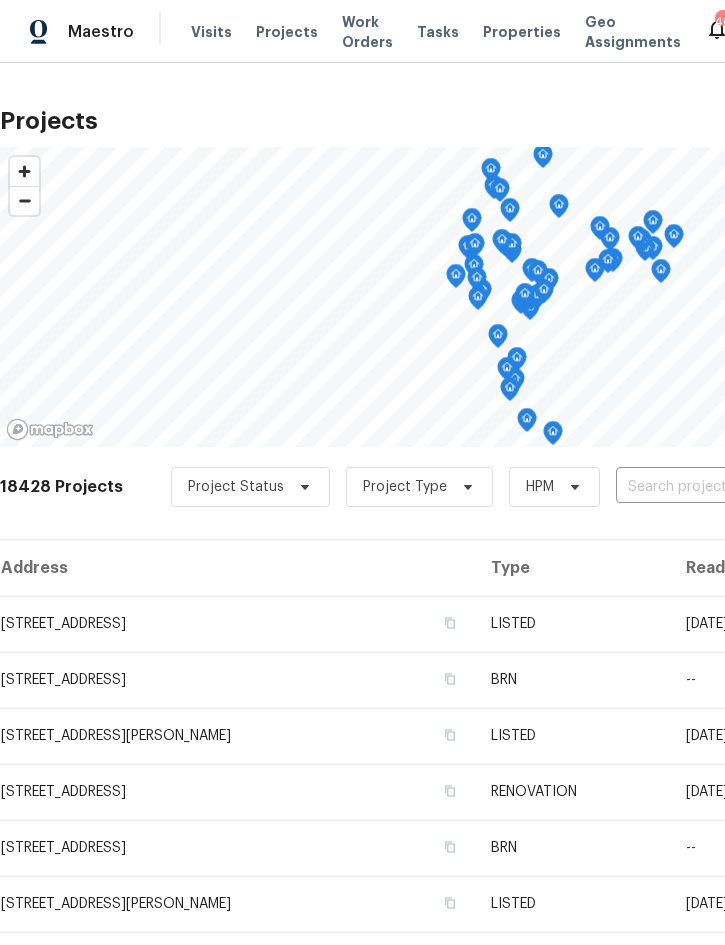 click at bounding box center (730, 487) 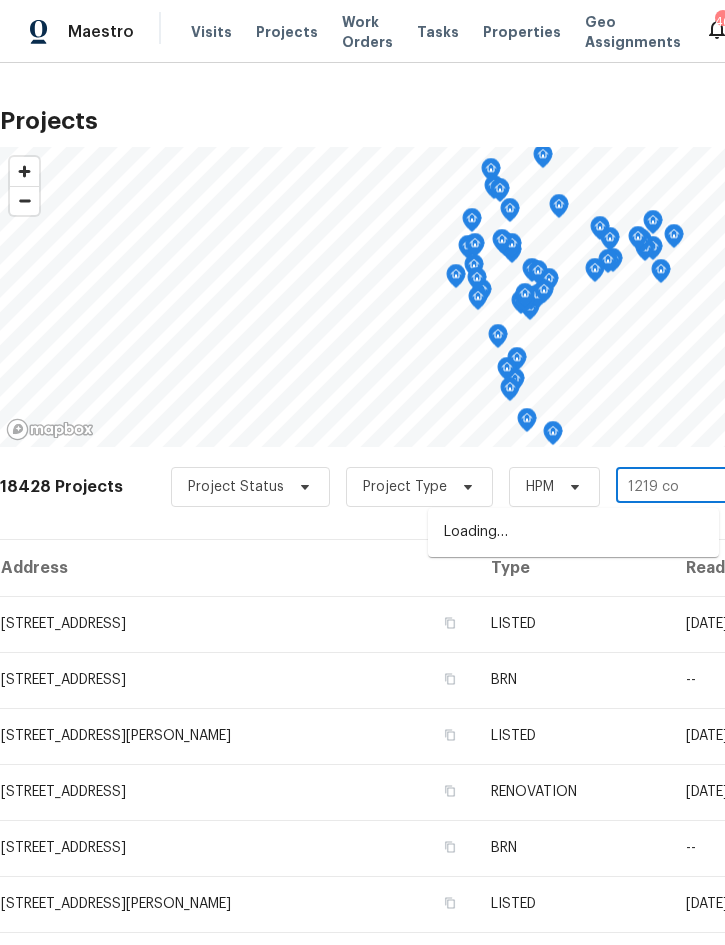 type on "1219 cod" 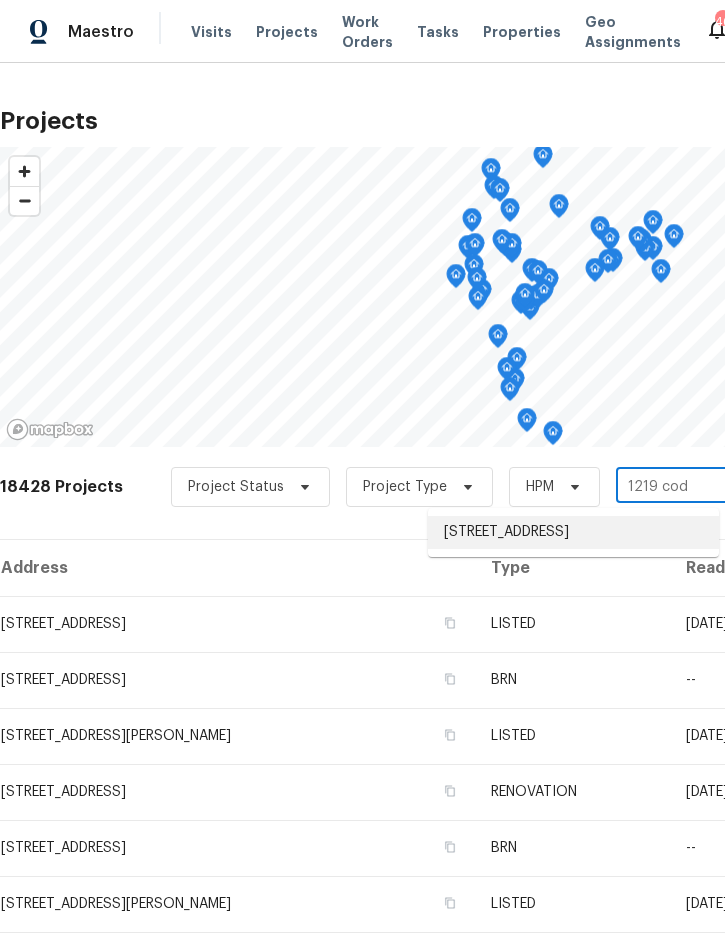 click on "[STREET_ADDRESS]" at bounding box center (573, 532) 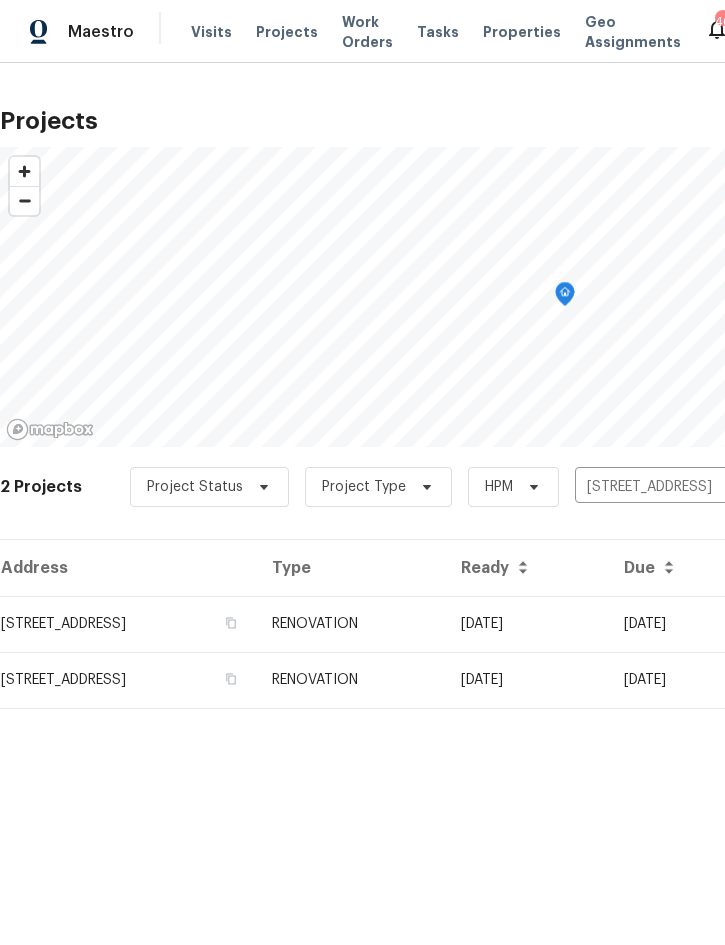 click on "RENOVATION" at bounding box center (350, 624) 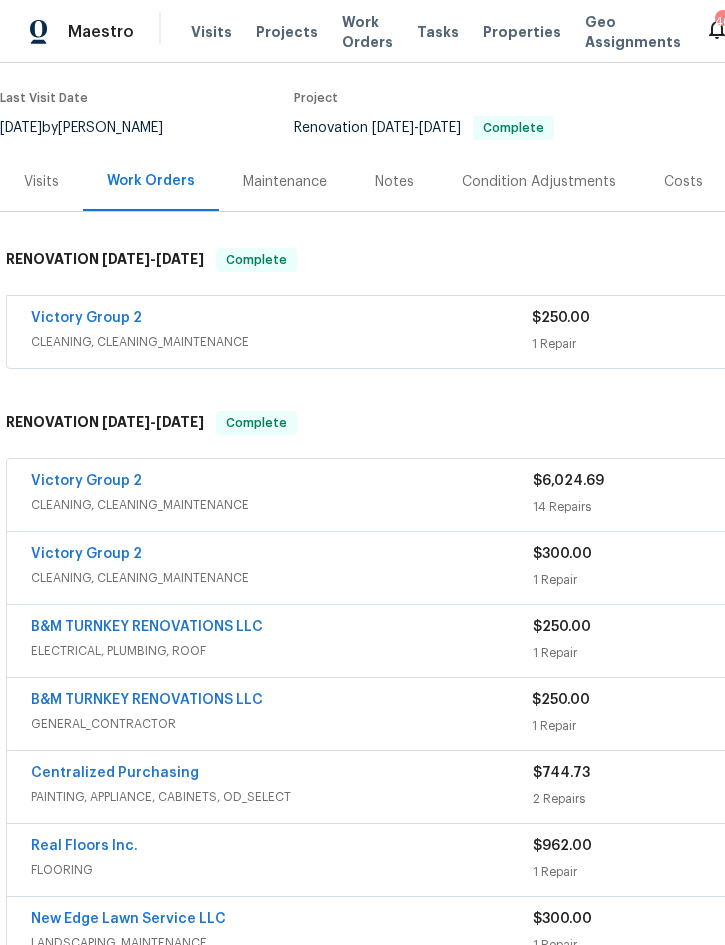 scroll, scrollTop: 151, scrollLeft: 0, axis: vertical 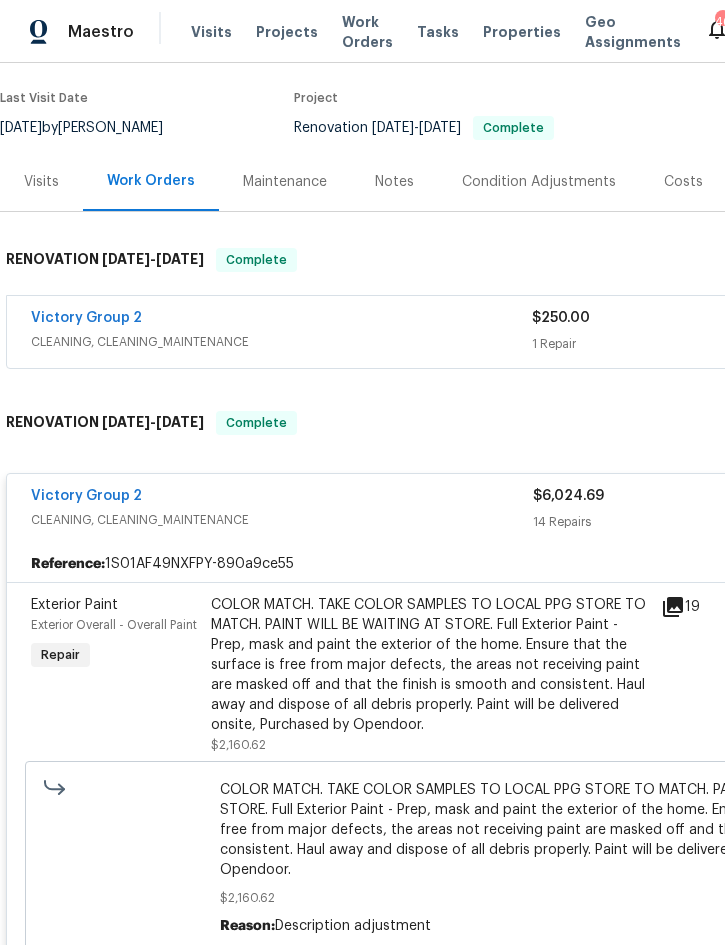 click on "COLOR MATCH. TAKE COLOR SAMPLES TO LOCAL PPG STORE TO MATCH. PAINT WILL BE WAITING AT STORE. Full Exterior Paint - Prep, mask and paint the exterior of the home. Ensure that the surface is free from major defects, the areas not receiving paint are masked off and that the finish is smooth and consistent. Haul away and dispose of all debris properly. Paint will be delivered onsite, Purchased by Opendoor." at bounding box center [430, 665] 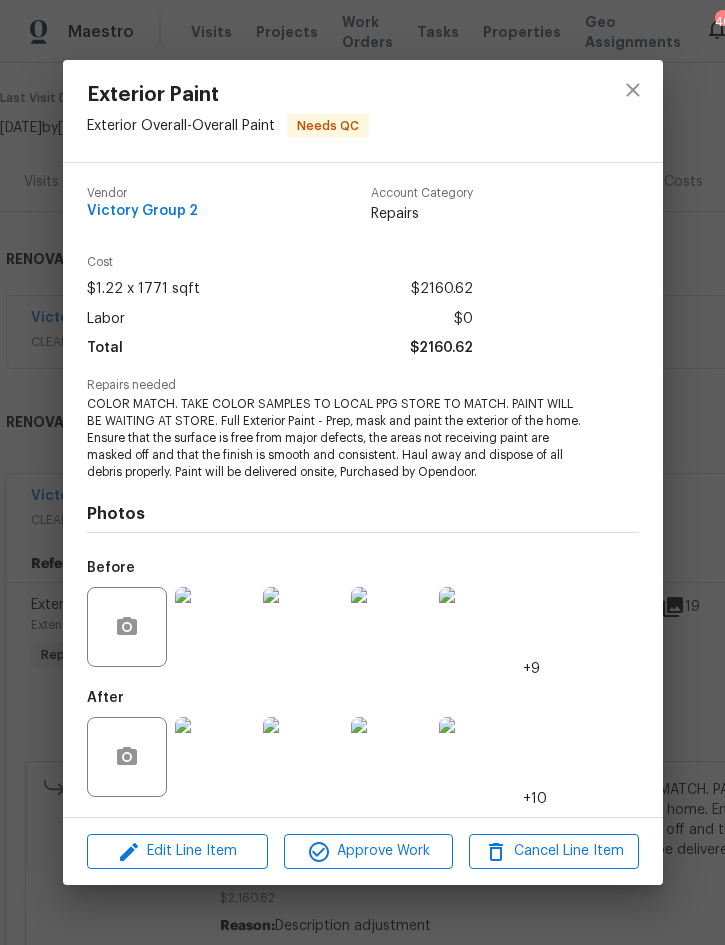 click at bounding box center (215, 757) 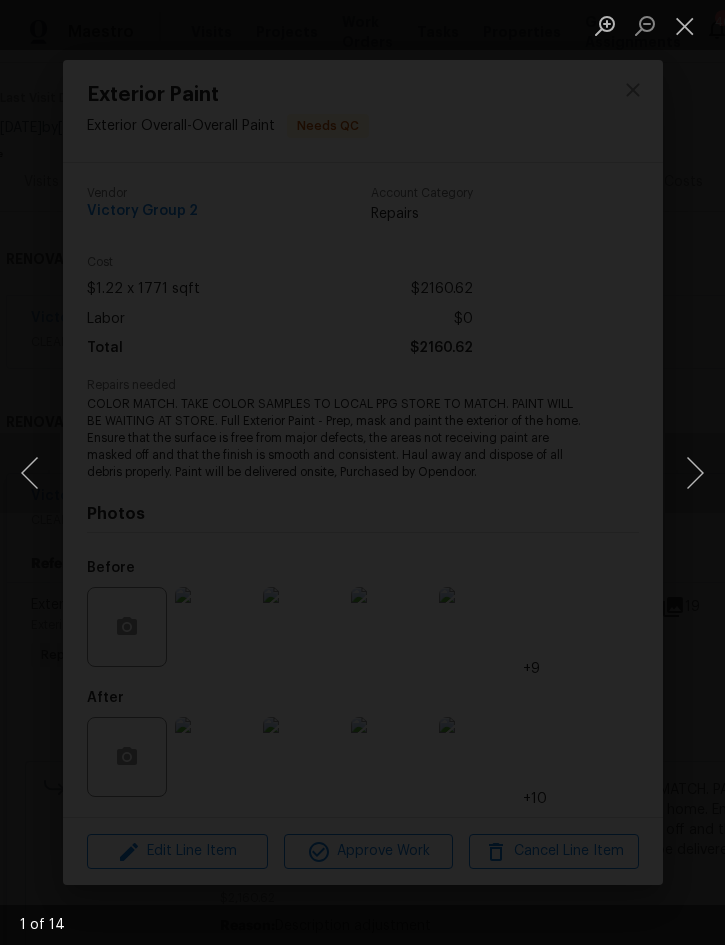 click at bounding box center (695, 473) 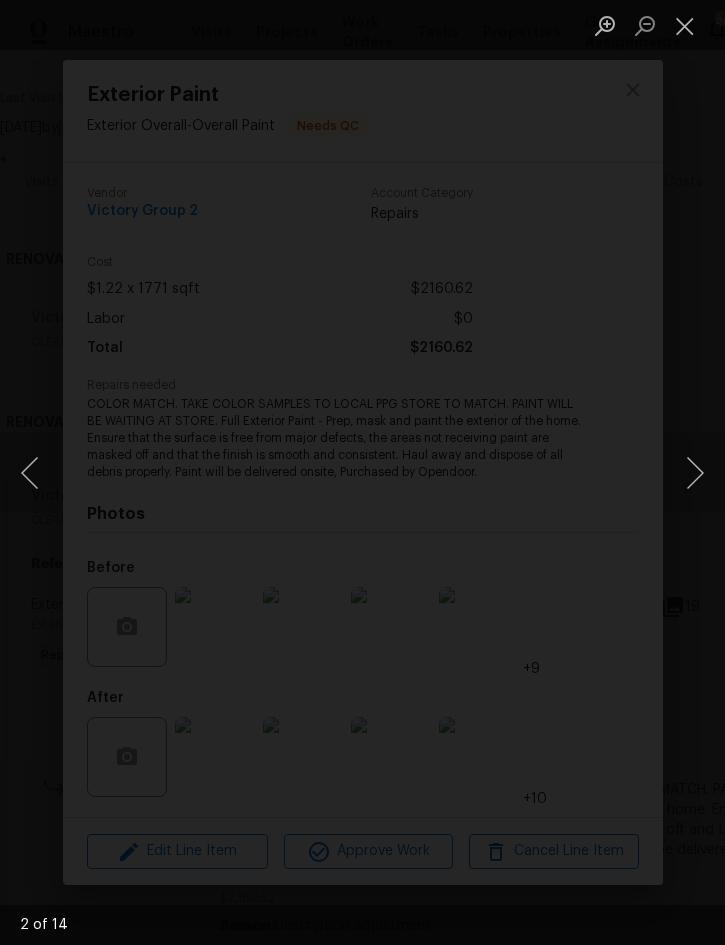 click at bounding box center (695, 473) 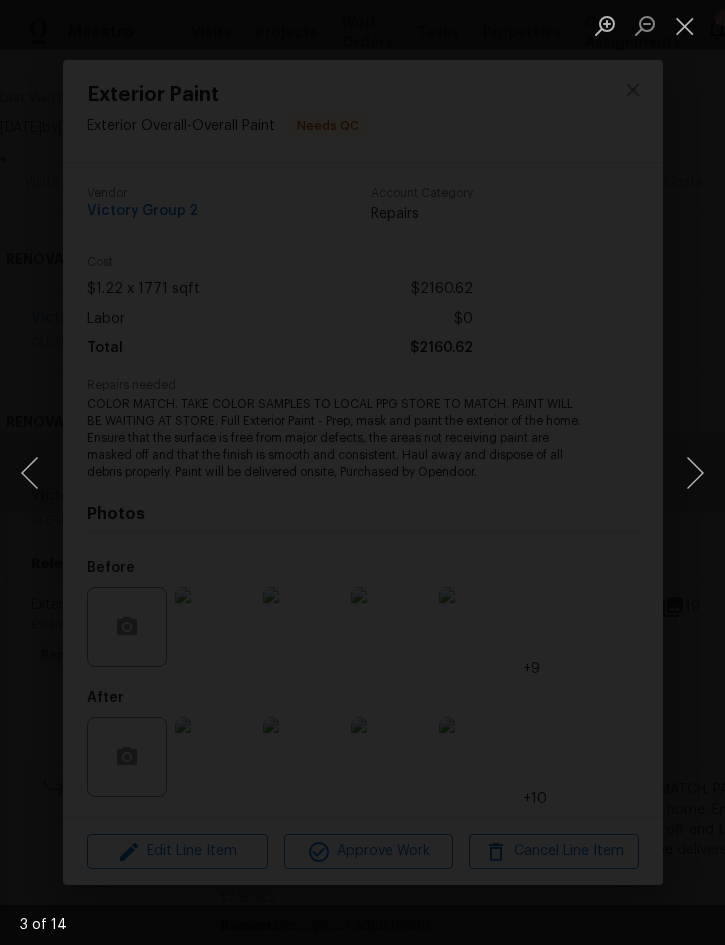 click at bounding box center (685, 25) 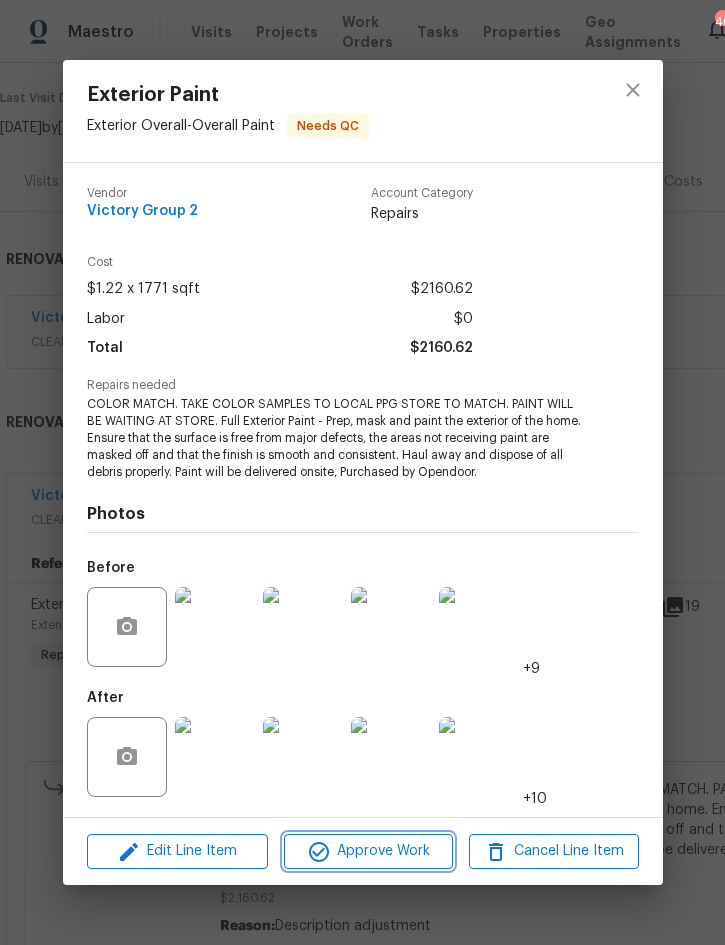 click on "Approve Work" at bounding box center [368, 851] 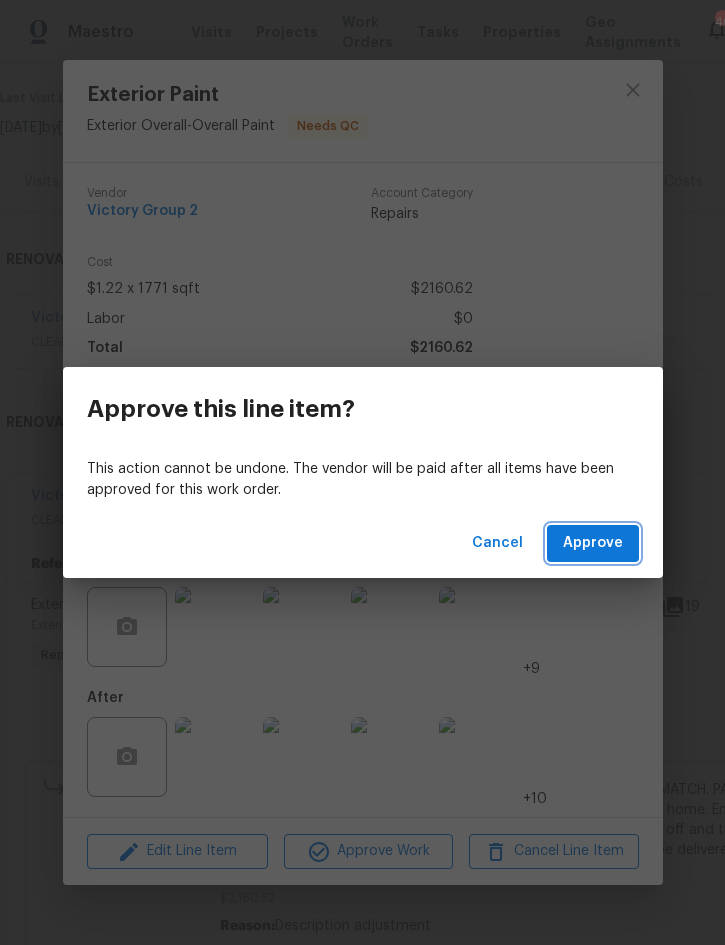 click on "Approve" at bounding box center [593, 543] 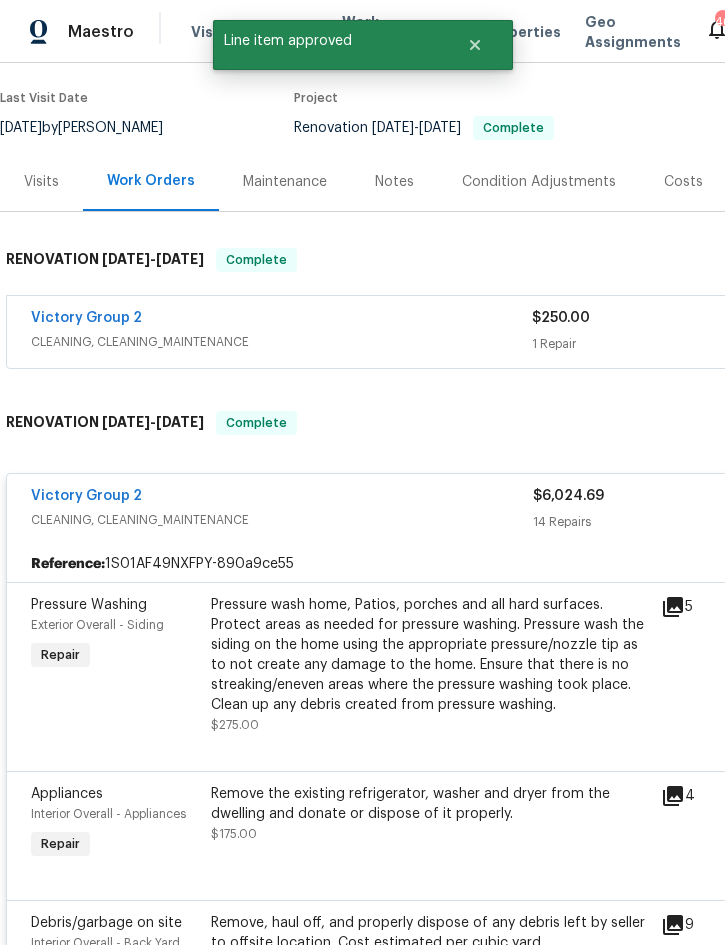 click on "Pressure wash home, Patios, porches and all hard surfaces.
Protect areas as needed for pressure washing. Pressure wash the siding on the home using the appropriate pressure/nozzle tip as to not create any damage to the home. Ensure that there is no streaking/eneven areas where the pressure washing took place. Clean up any debris created from pressure washing." at bounding box center (430, 655) 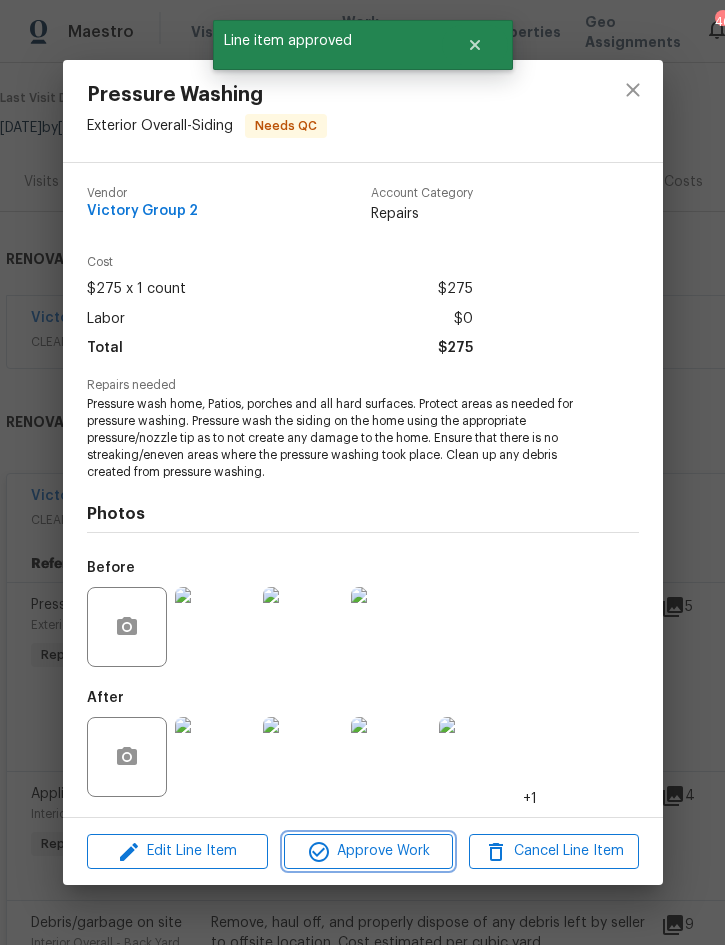 click on "Approve Work" at bounding box center (368, 851) 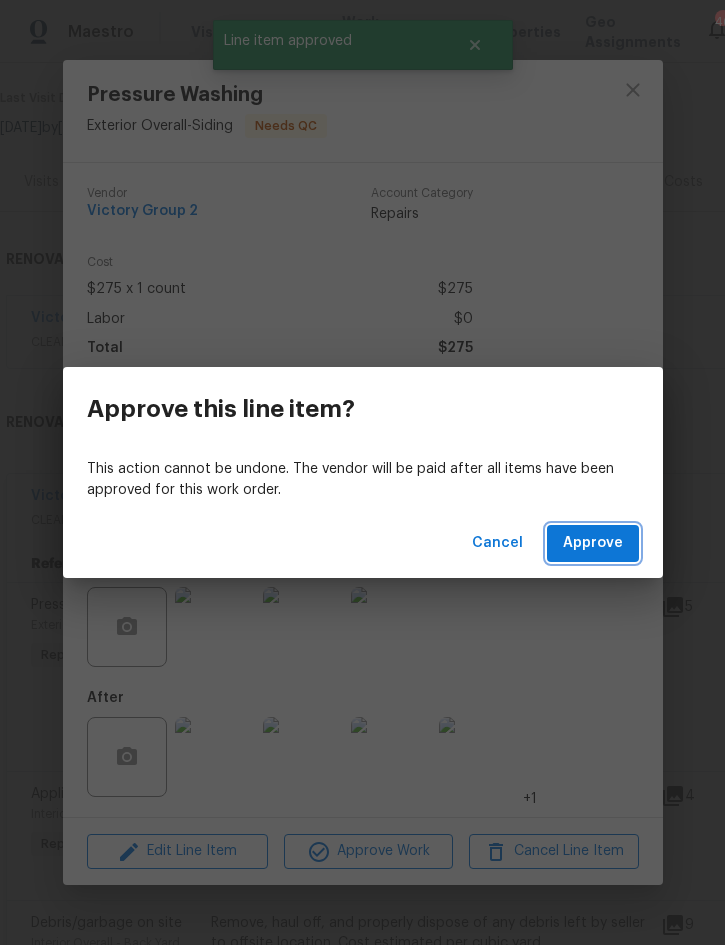 click on "Approve" at bounding box center (593, 543) 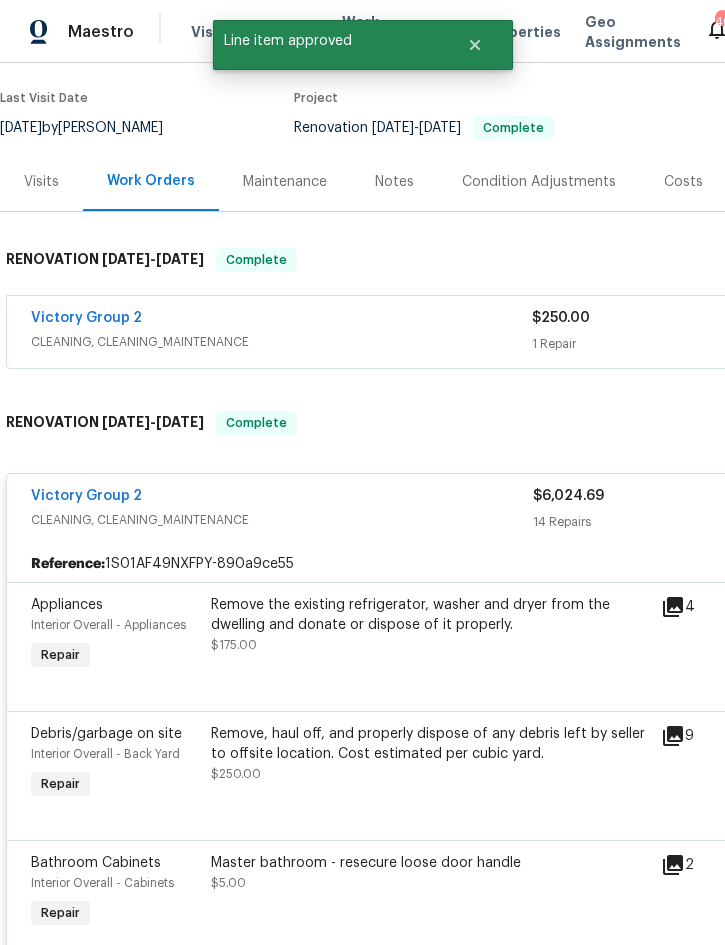 click on "Remove the existing refrigerator, washer and dryer from the dwelling and donate or dispose of it properly." at bounding box center (430, 615) 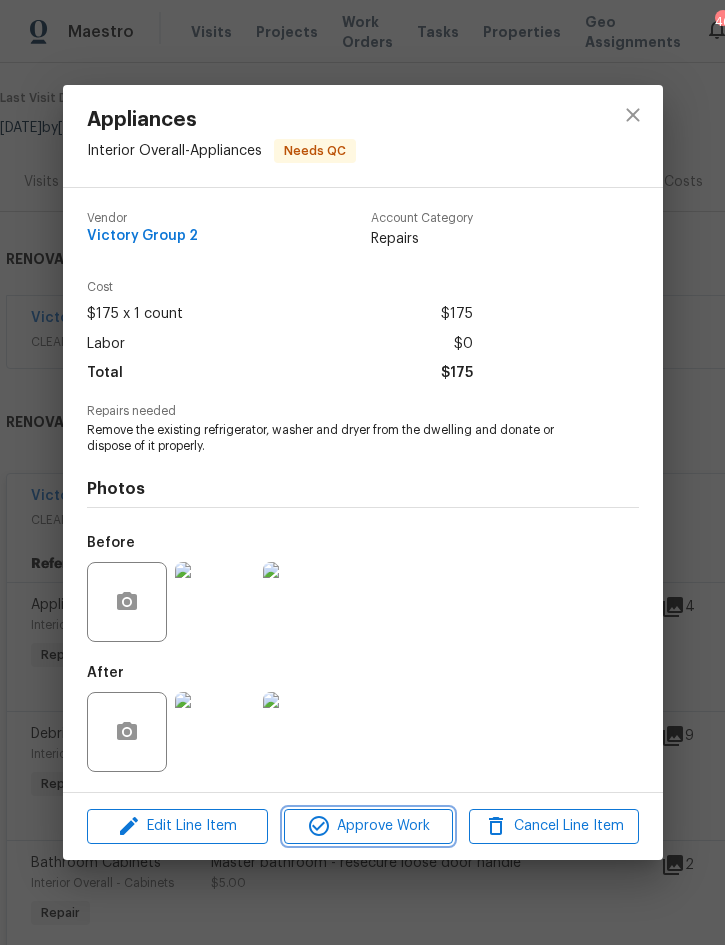 click on "Approve Work" at bounding box center (368, 826) 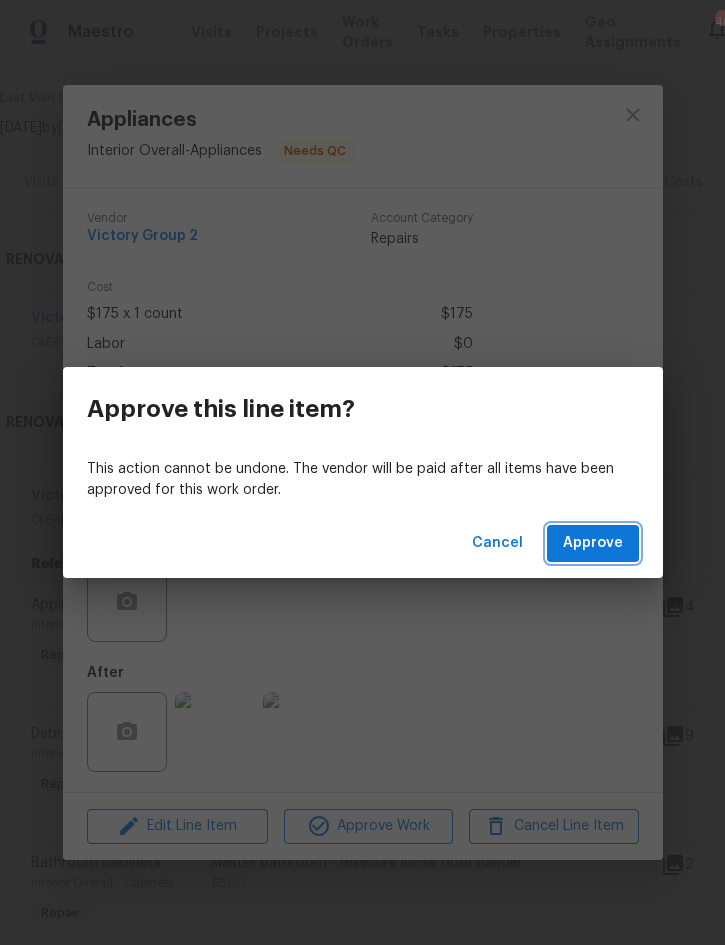click on "Approve" at bounding box center (593, 543) 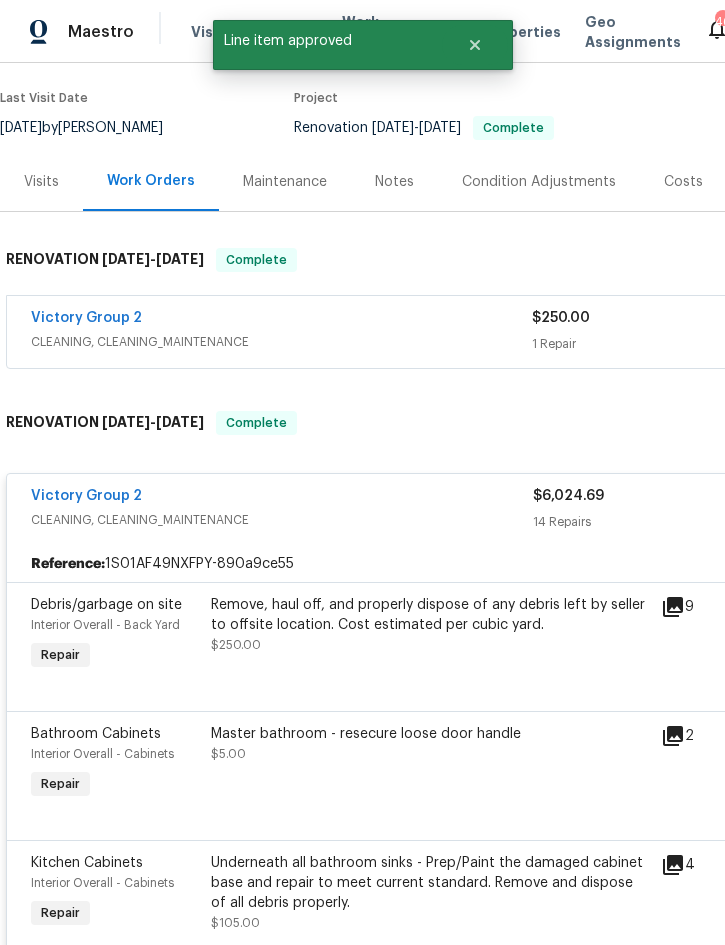 click on "Remove, haul off, and properly dispose of any debris left by seller to offsite location. Cost estimated per cubic yard." at bounding box center [430, 615] 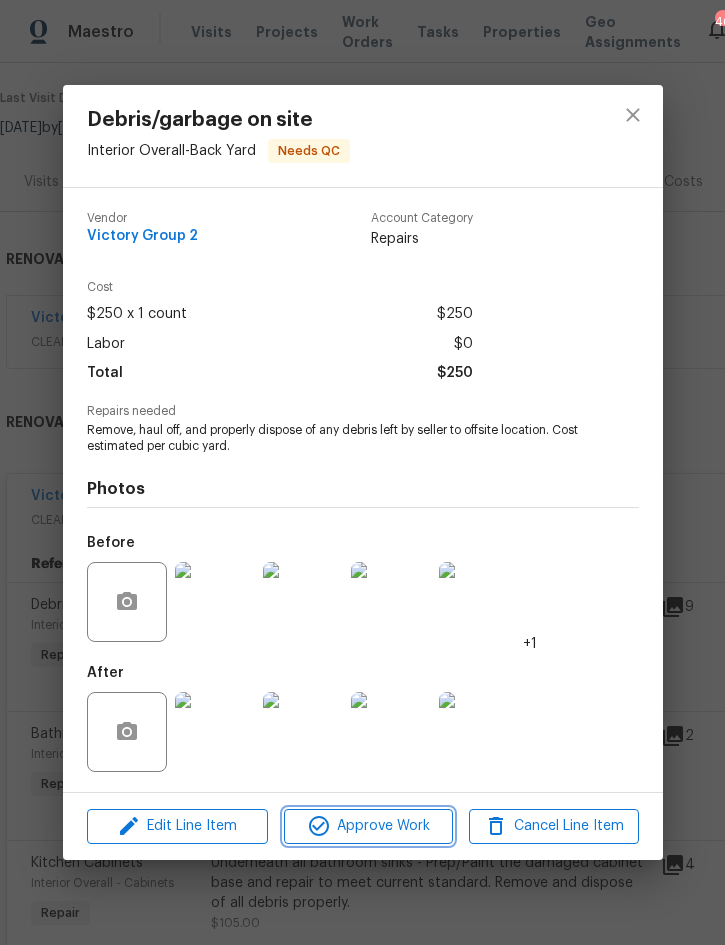 click on "Approve Work" at bounding box center [368, 826] 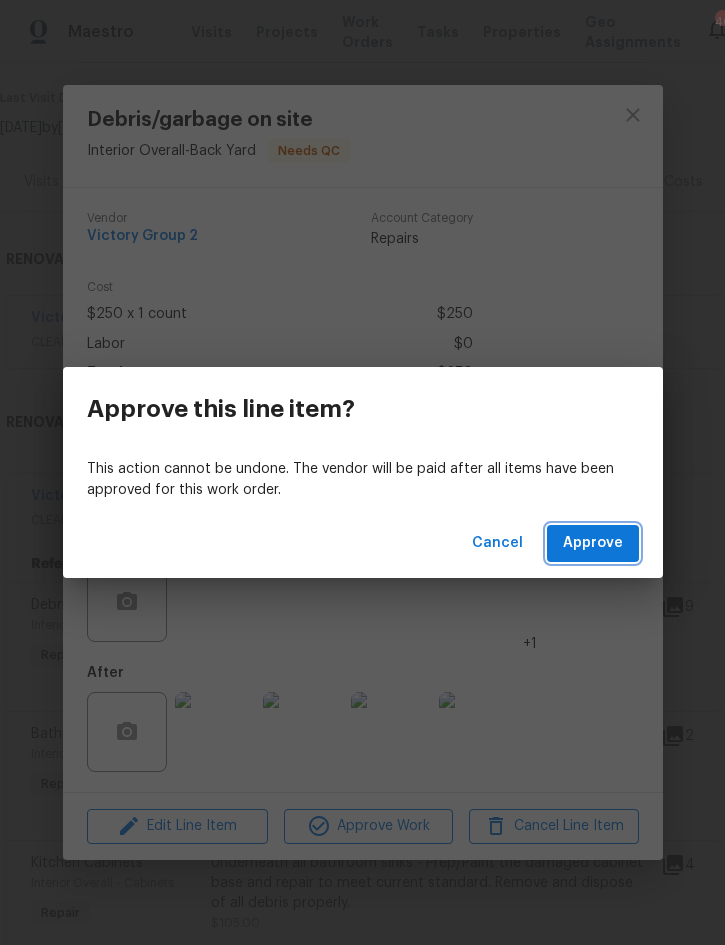 click on "Approve" at bounding box center [593, 543] 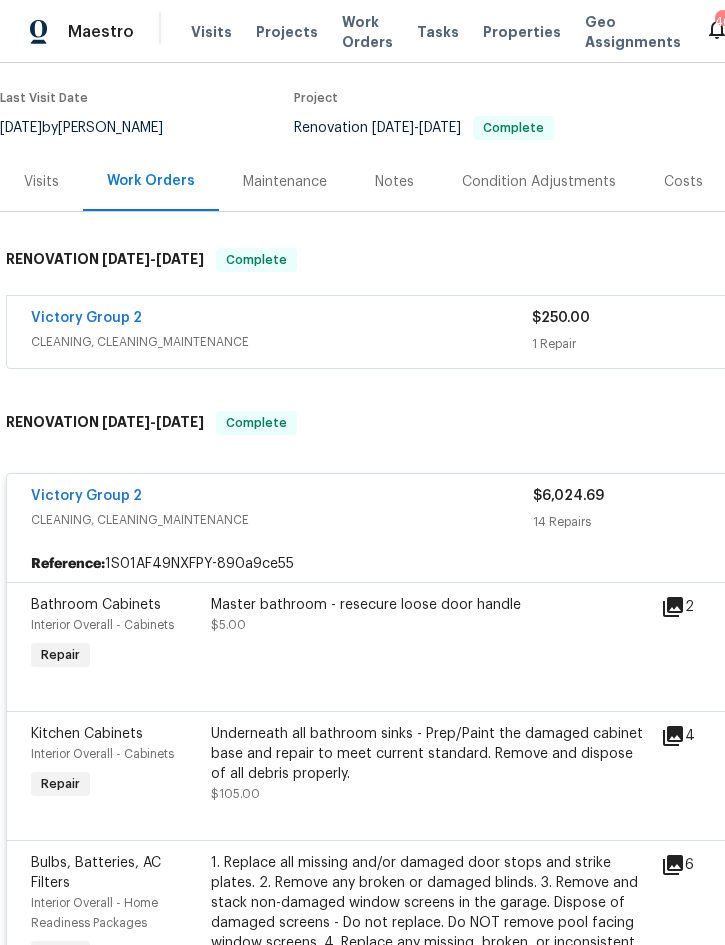 click on "Master bathroom - resecure loose door handle $5.00" at bounding box center [430, 635] 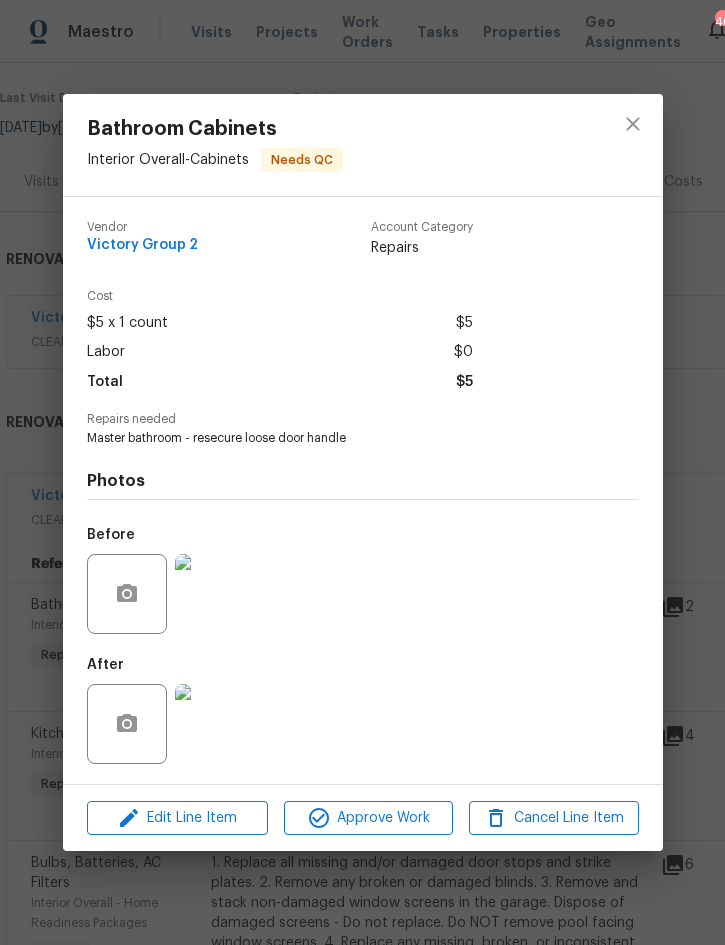 click on "Edit Line Item  Approve Work  Cancel Line Item" at bounding box center [363, 818] 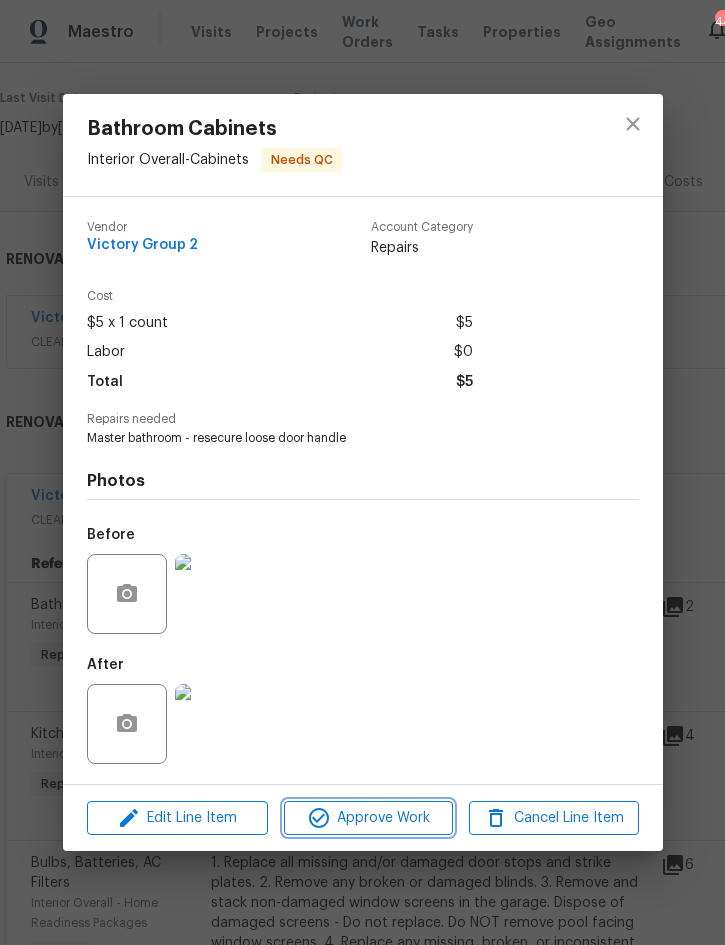 click on "Approve Work" at bounding box center [368, 818] 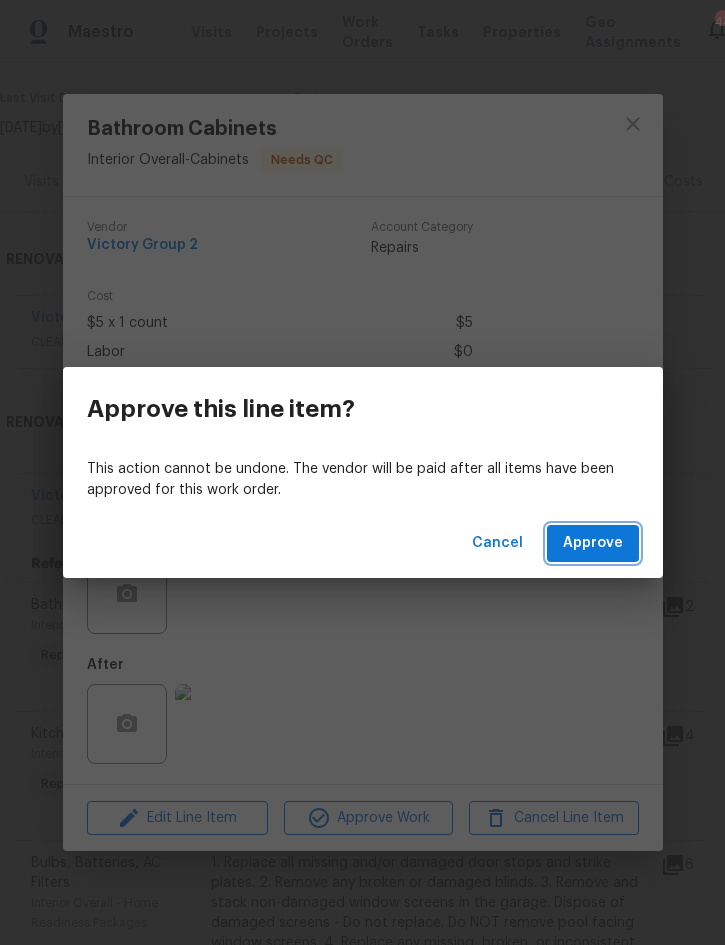 click on "Approve" at bounding box center (593, 543) 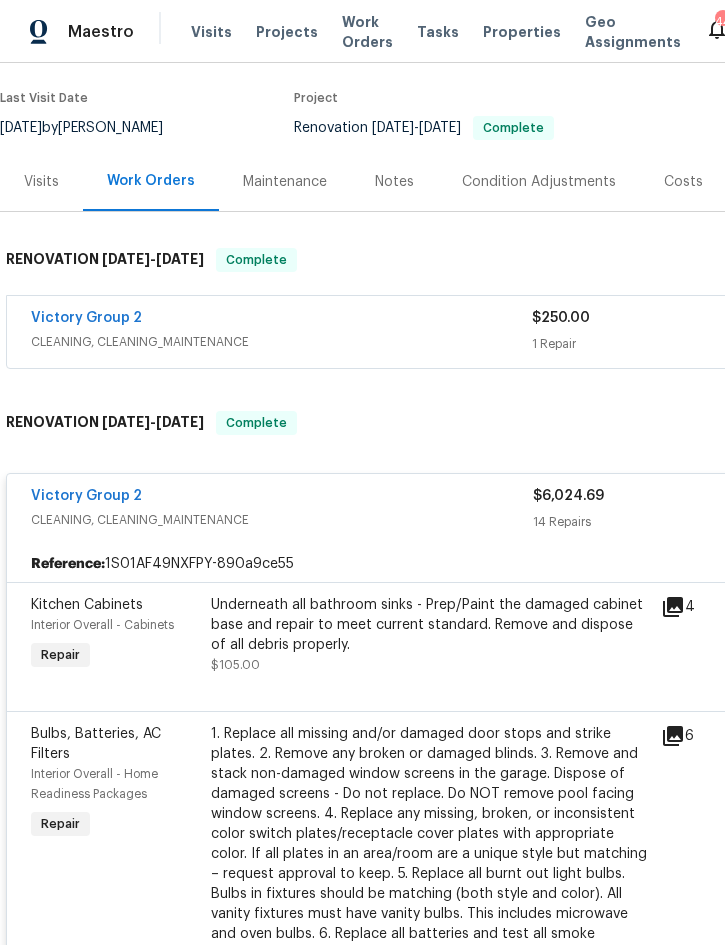 click on "Underneath all bathroom sinks - Prep/Paint the damaged cabinet base and repair to meet current standard. Remove and dispose of all debris properly." at bounding box center [430, 625] 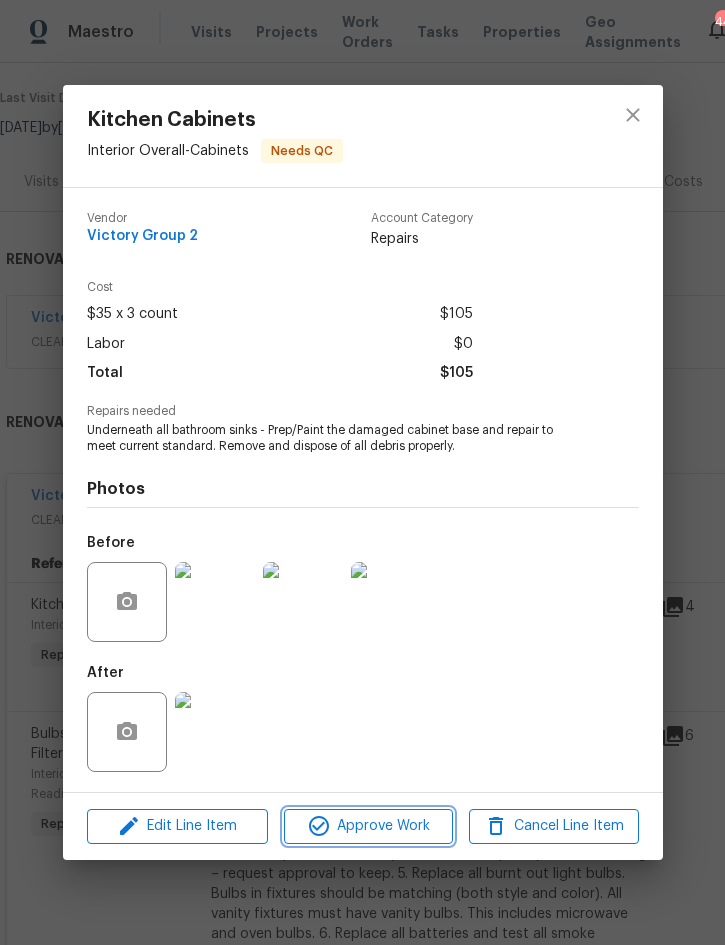 click on "Approve Work" at bounding box center (368, 826) 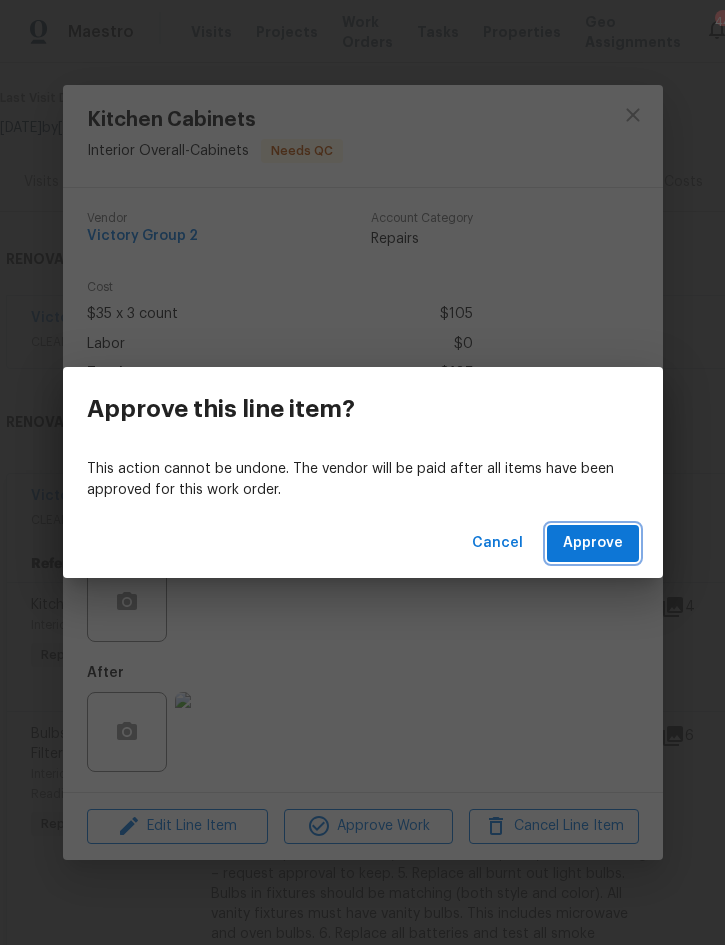 click on "Approve" at bounding box center (593, 543) 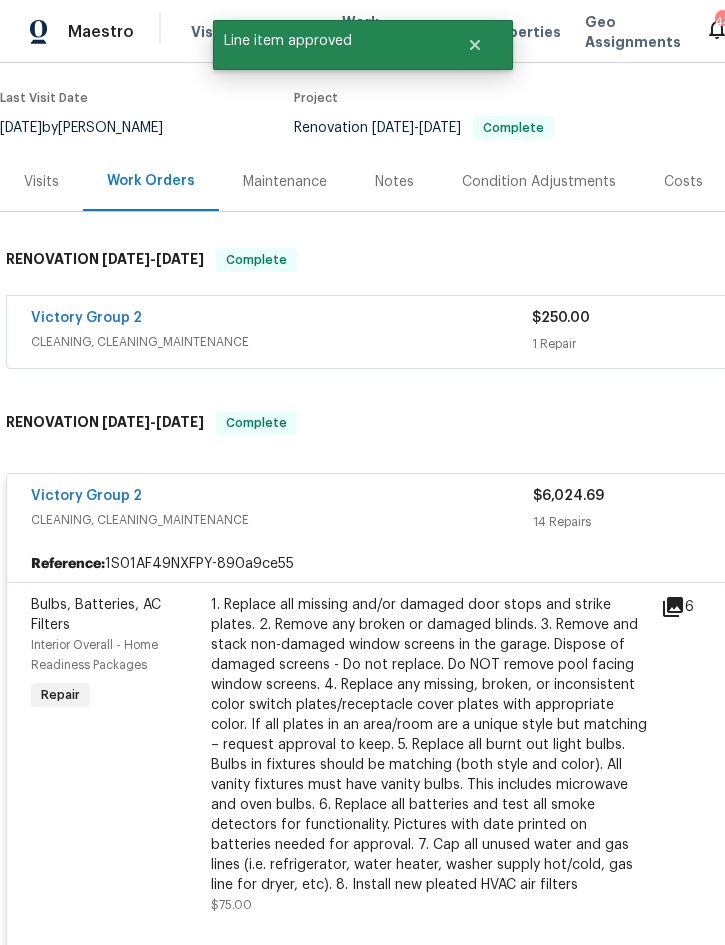 click on "1. Replace all missing and/or damaged door stops and strike plates.  2. Remove any broken or damaged blinds.  3. Remove and stack non-damaged window screens in the garage. Dispose of damaged screens - Do not replace. Do NOT remove pool facing window screens.  4. Replace any missing, broken, or inconsistent color switch plates/receptacle cover plates with appropriate color. If all plates in an area/room are a unique style but matching – request approval to keep.  5. Replace all burnt out light bulbs. Bulbs in fixtures should be matching (both style and color). All vanity fixtures must have vanity bulbs. This includes microwave and oven bulbs.  6. Replace all batteries and test all smoke detectors for functionality. Pictures with date printed on batteries needed for approval.  7. Cap all unused water and gas lines (i.e. refrigerator, water heater, washer supply hot/cold, gas line for dryer, etc).  8. Install new pleated HVAC air filters" at bounding box center [430, 745] 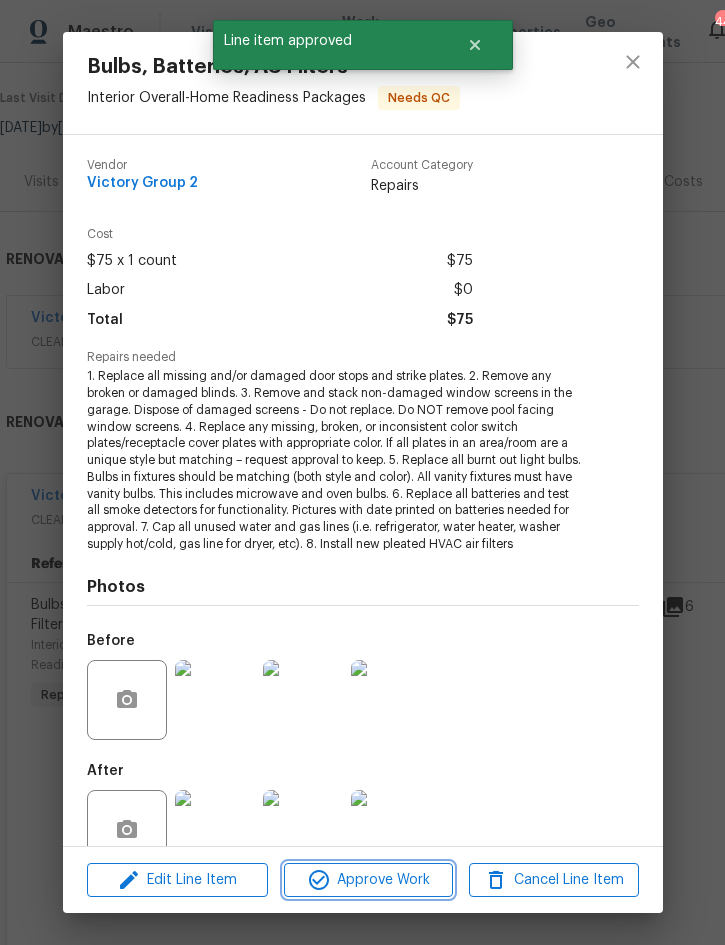 click on "Approve Work" at bounding box center [368, 880] 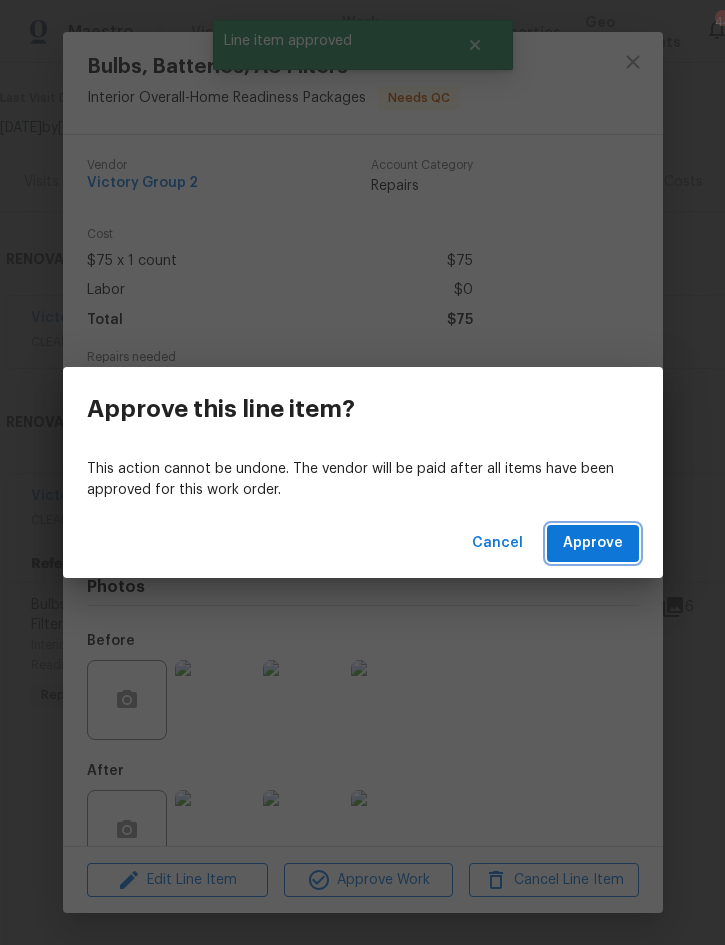 click on "Approve" at bounding box center (593, 543) 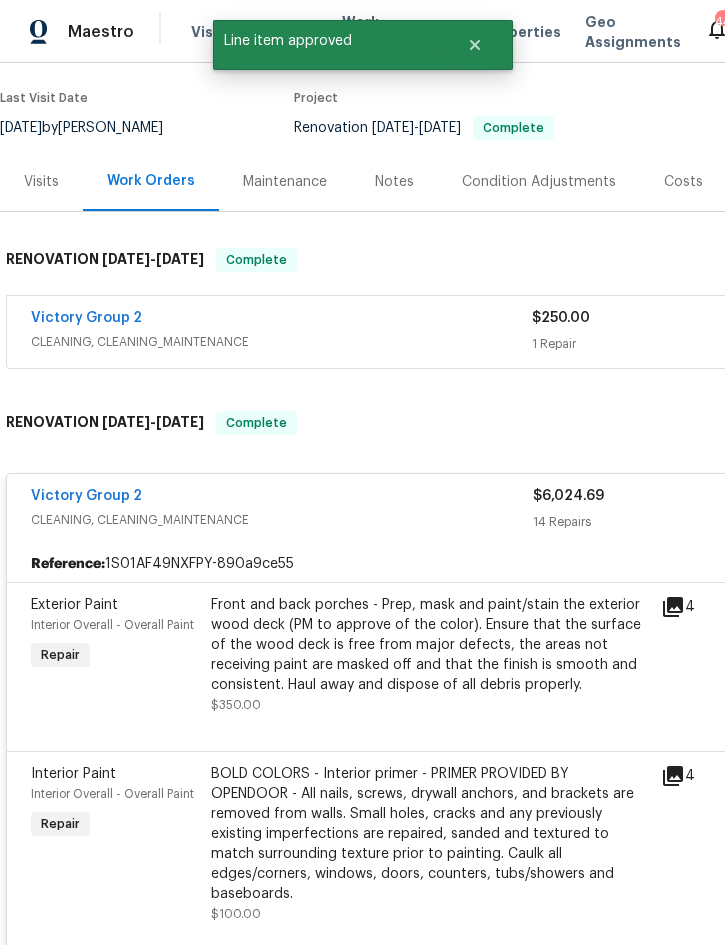 click on "Front and back porches - Prep, mask and paint/stain the exterior wood deck  (PM to approve of the color). Ensure that the surface of the wood deck is free from major defects, the areas not receiving paint are masked off and that the finish is smooth and consistent. Haul away and dispose of all debris properly." at bounding box center [430, 645] 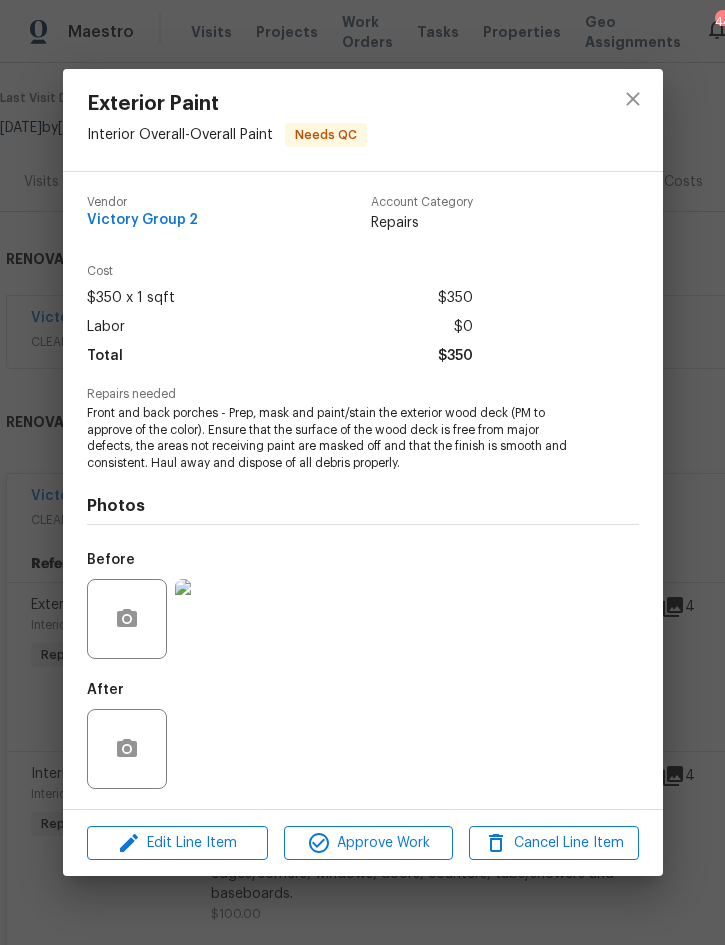 click at bounding box center [215, 749] 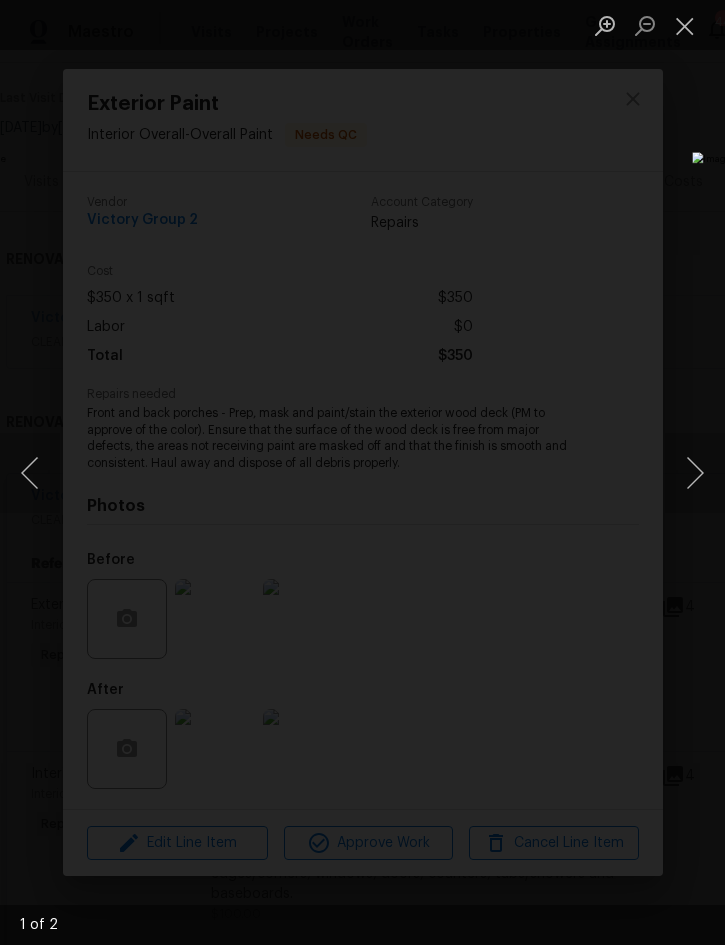click at bounding box center (695, 473) 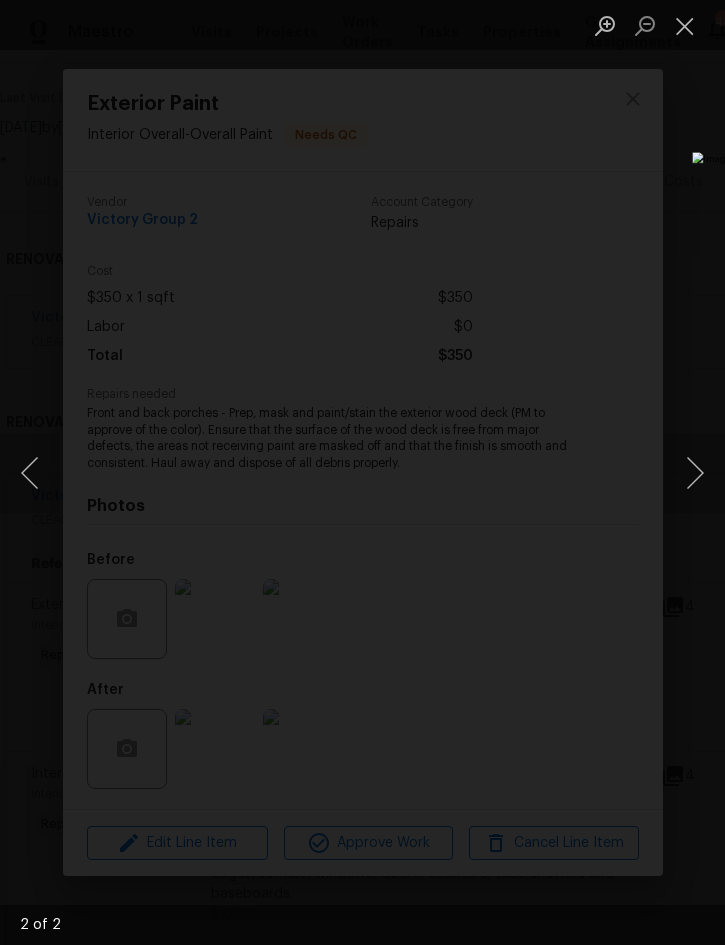 click at bounding box center (685, 25) 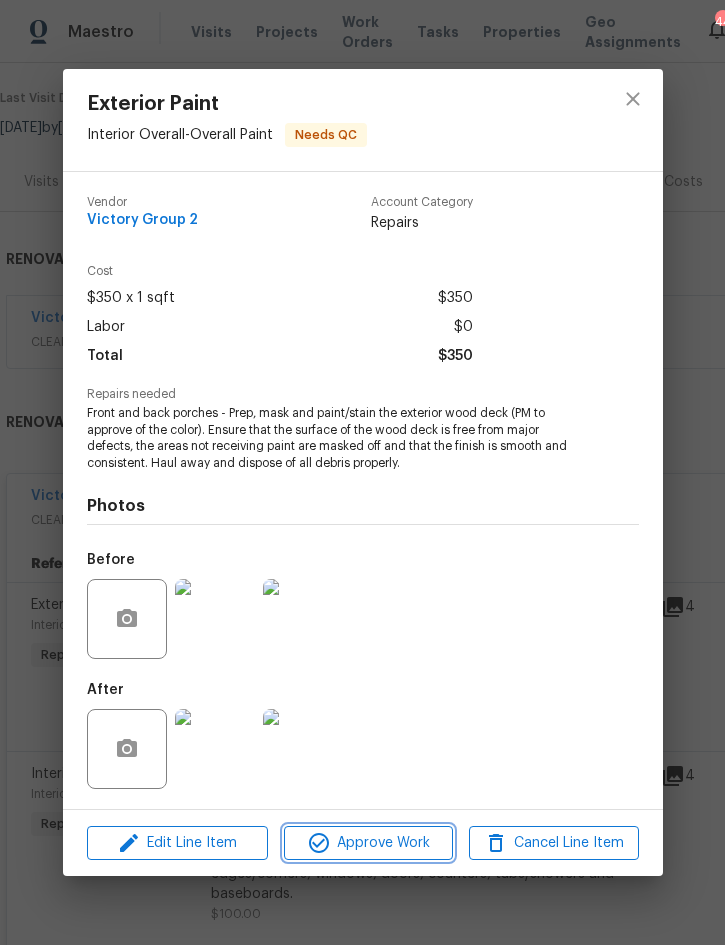 click on "Approve Work" at bounding box center (368, 843) 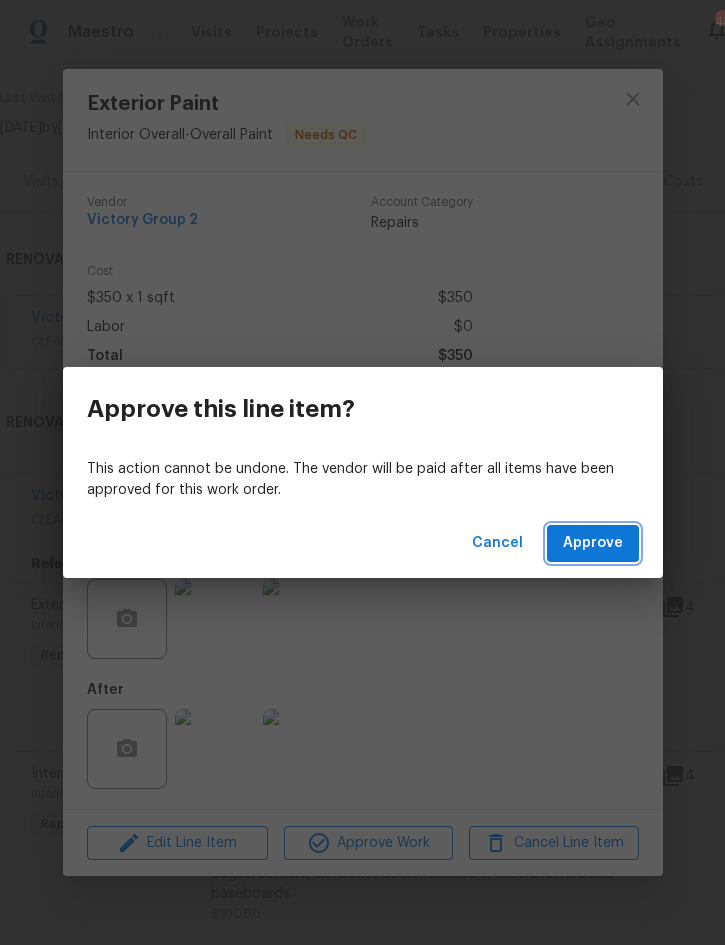 click on "Approve" at bounding box center (593, 543) 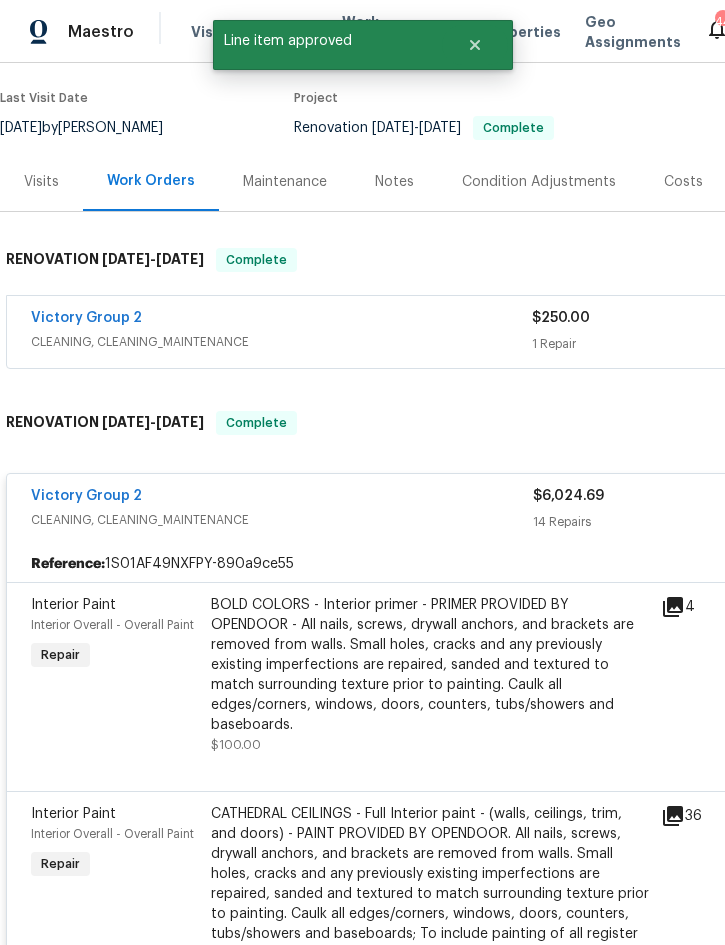 click on "BOLD COLORS - Interior primer - PRIMER PROVIDED BY OPENDOOR - All nails, screws, drywall anchors, and brackets are removed from walls. Small holes, cracks and any previously existing imperfections are repaired, sanded and textured to match surrounding texture prior to painting. Caulk all edges/corners, windows, doors, counters, tubs/showers and baseboards." at bounding box center (430, 665) 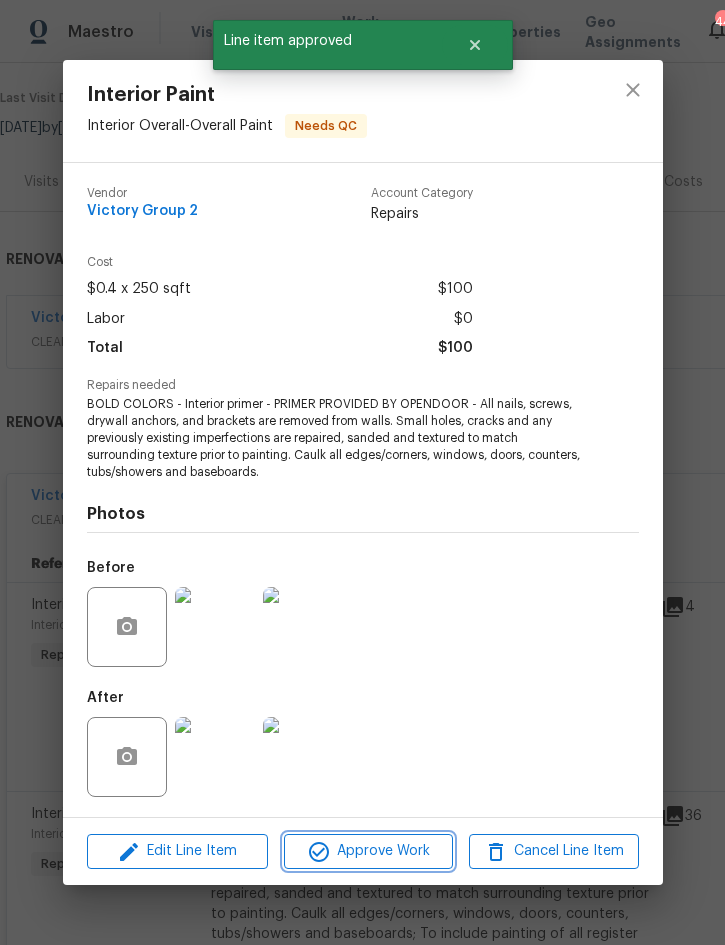 click on "Approve Work" at bounding box center (368, 851) 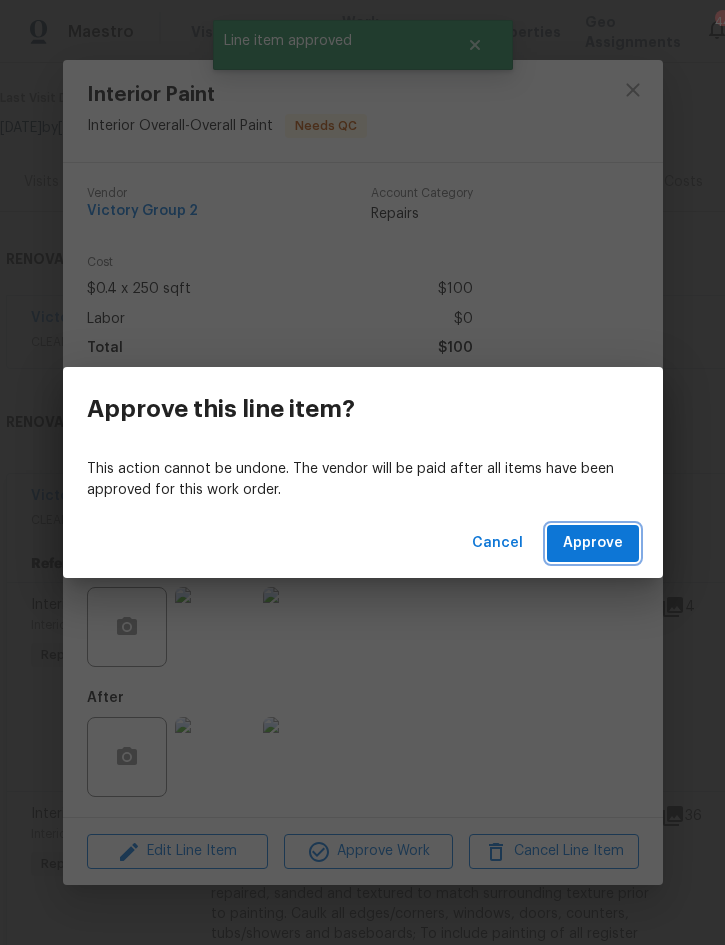 click on "Approve" at bounding box center [593, 543] 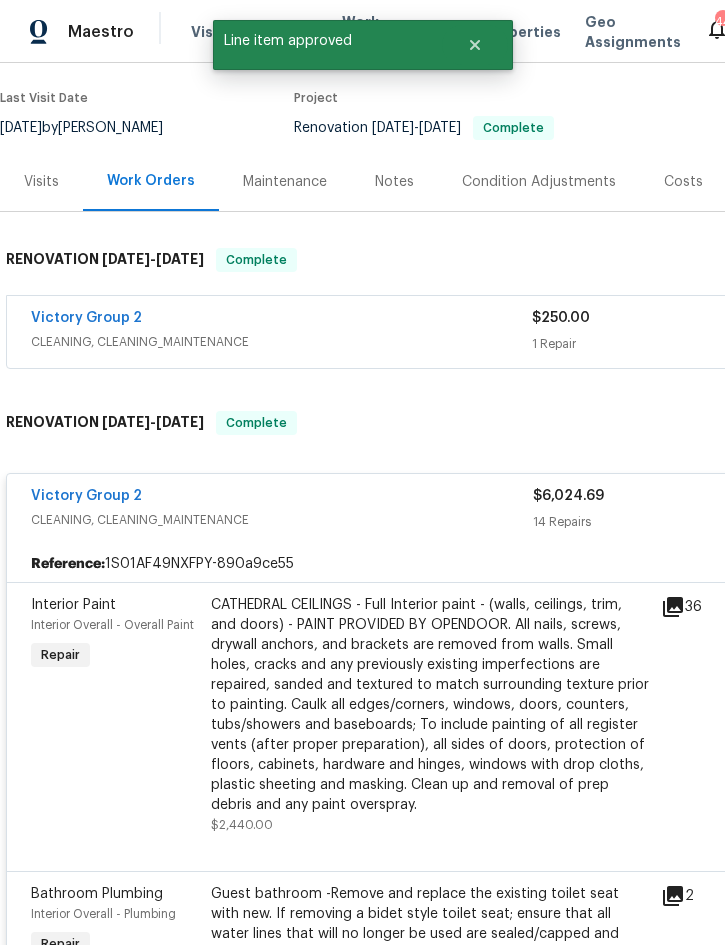 click on "CATHEDRAL CEILINGS - Full Interior paint - (walls, ceilings, trim, and doors) - PAINT PROVIDED BY OPENDOOR. All nails, screws, drywall anchors, and brackets are removed from walls. Small holes, cracks and any previously existing imperfections are repaired, sanded and textured to match surrounding texture prior to painting. Caulk all edges/corners, windows, doors, counters, tubs/showers and baseboards; To include painting of all register vents (after proper preparation), all sides of doors, protection of floors, cabinets, hardware and hinges, windows with drop cloths, plastic sheeting and masking. Clean up and removal of prep debris and any paint overspray." at bounding box center [430, 705] 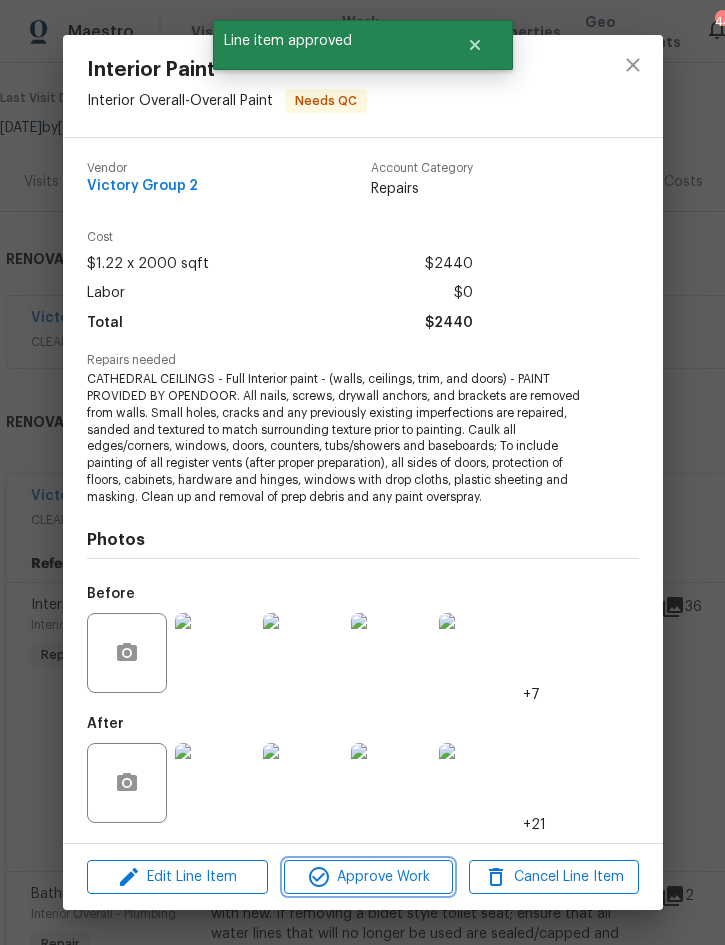 click on "Approve Work" at bounding box center (368, 877) 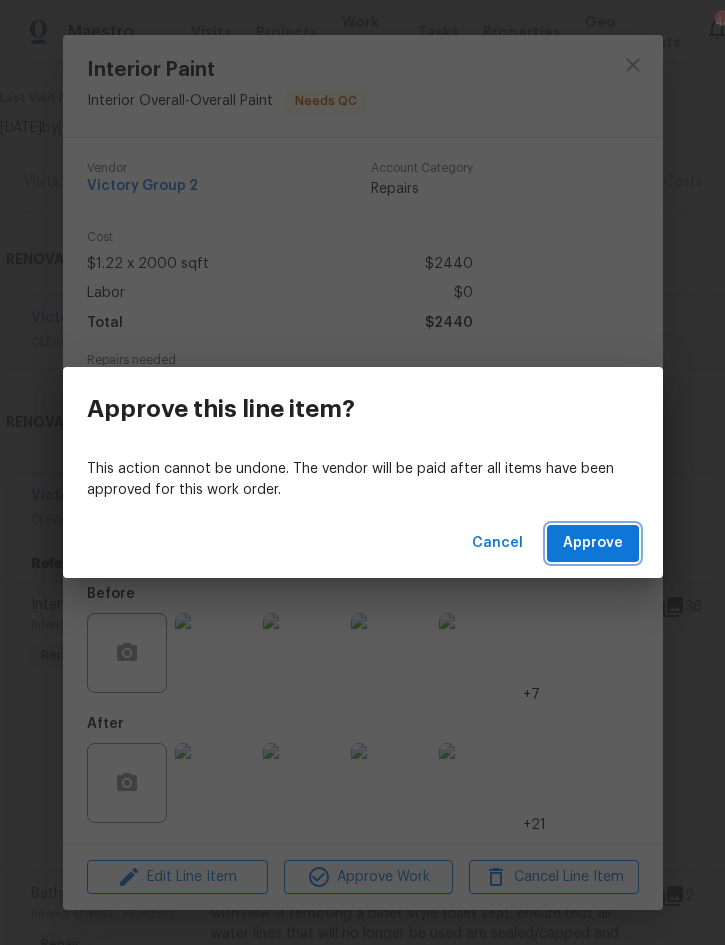 click on "Approve" at bounding box center (593, 543) 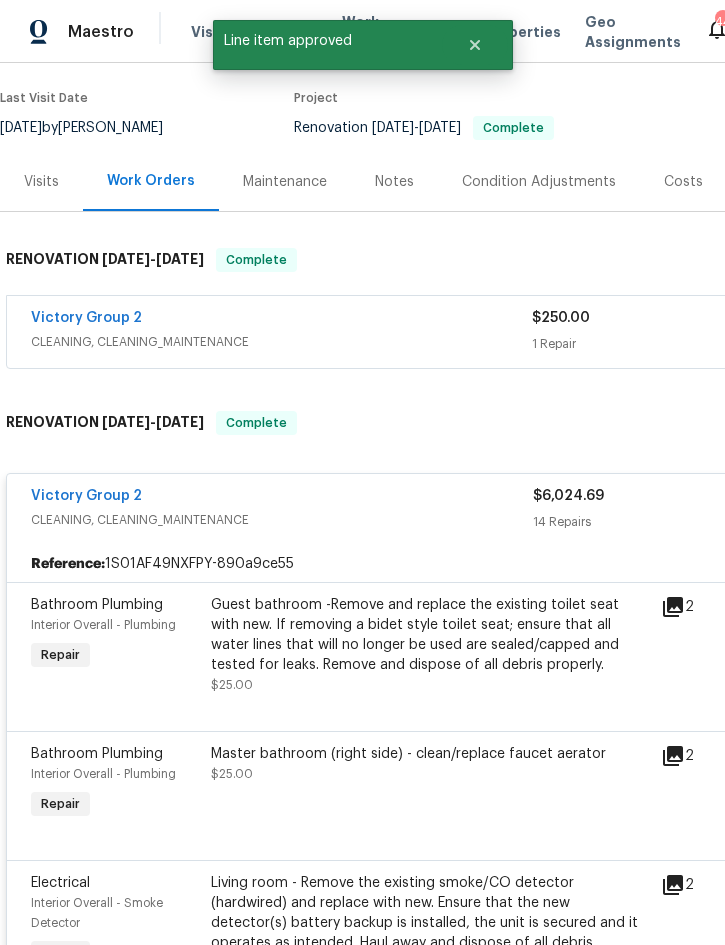 click on "Guest bathroom -Remove and replace the existing toilet seat with new. If removing a bidet style toilet seat; ensure that all water lines that will no longer be used are sealed/capped and tested for leaks. Remove and dispose of all debris properly." at bounding box center (430, 635) 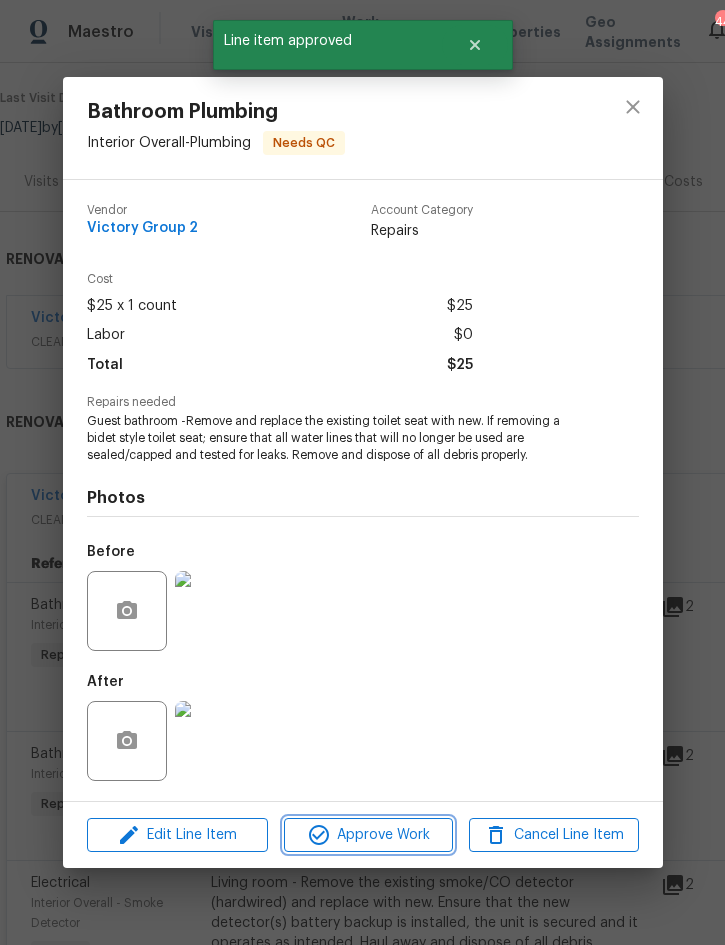 click on "Approve Work" at bounding box center (368, 835) 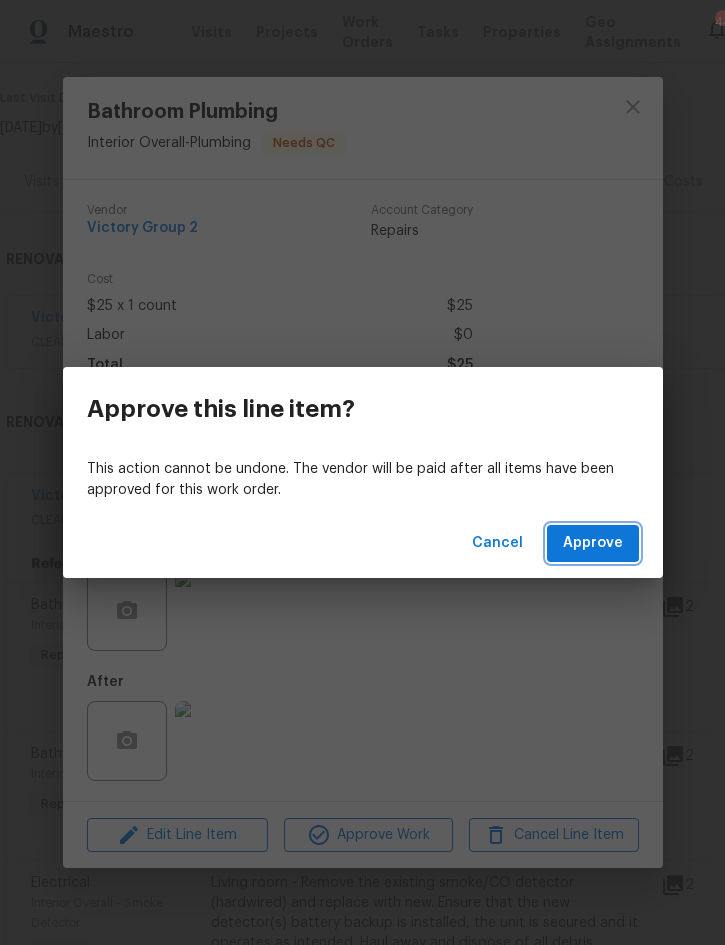 click on "Approve" at bounding box center (593, 543) 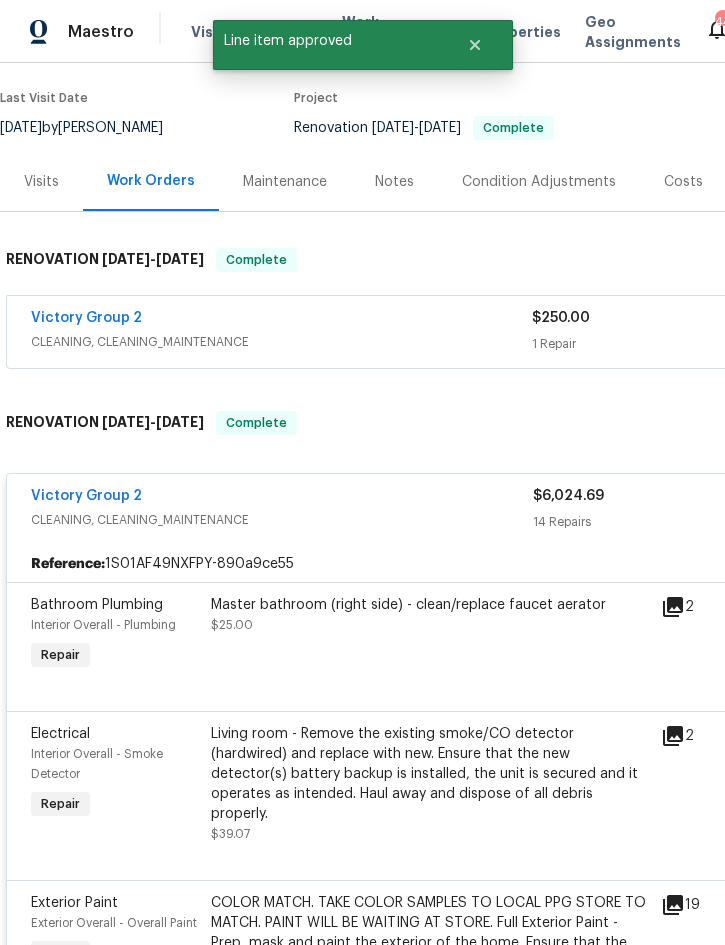 click on "Master bathroom (right side) - clean/replace faucet aerator $25.00" at bounding box center [430, 635] 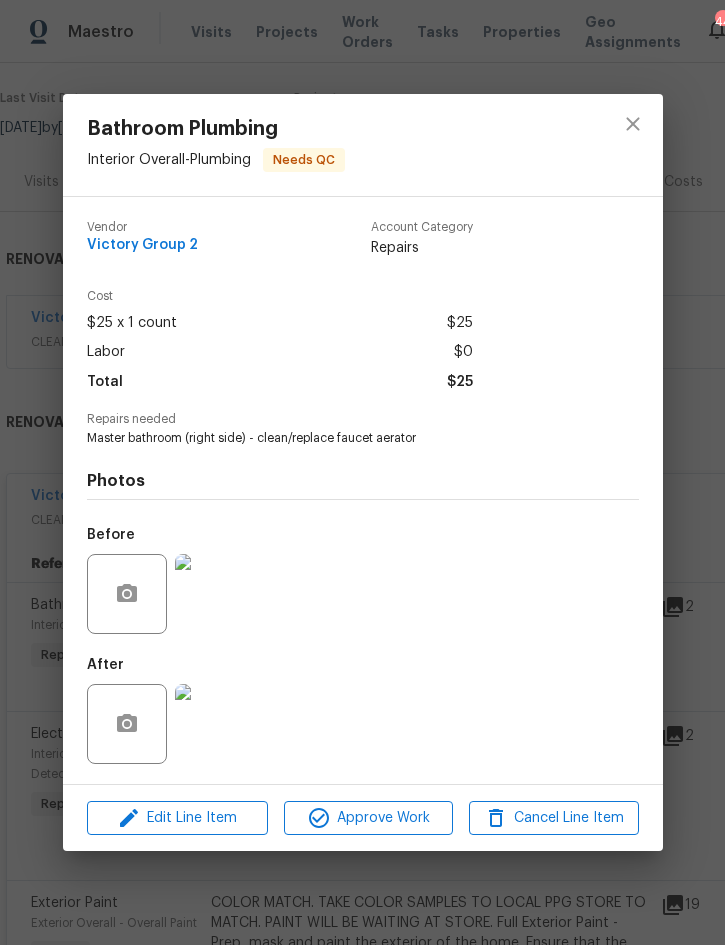 click at bounding box center (215, 724) 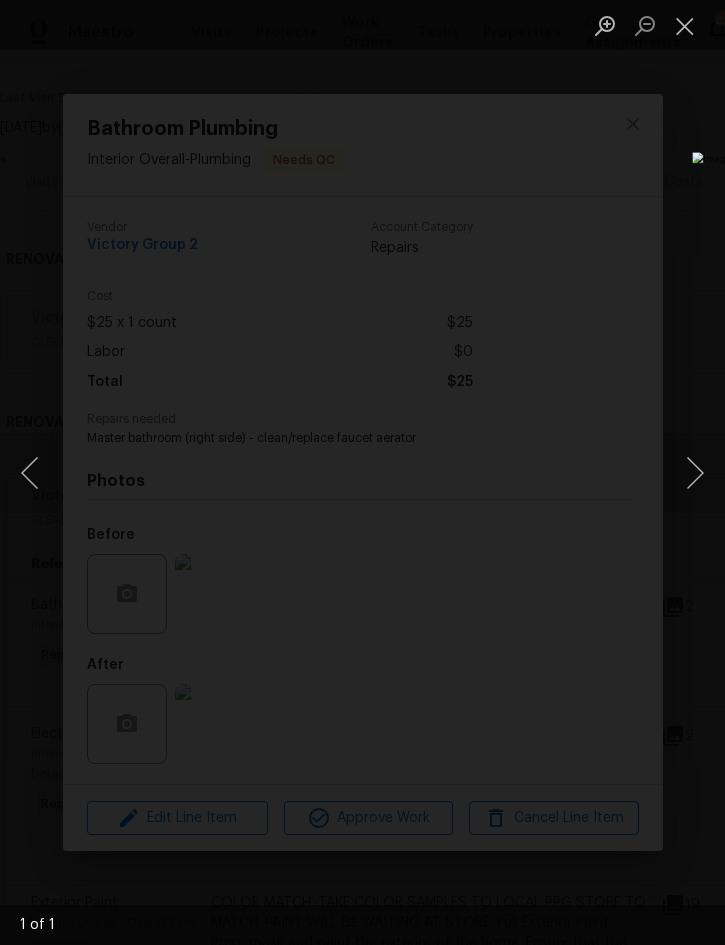 click at bounding box center [685, 25] 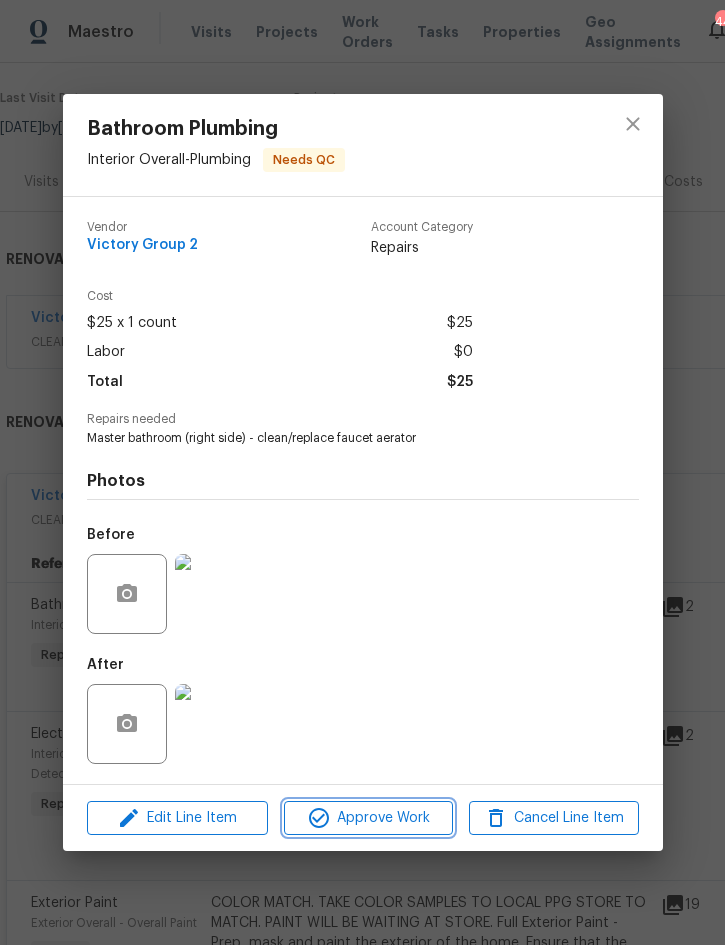 click on "Approve Work" at bounding box center (368, 818) 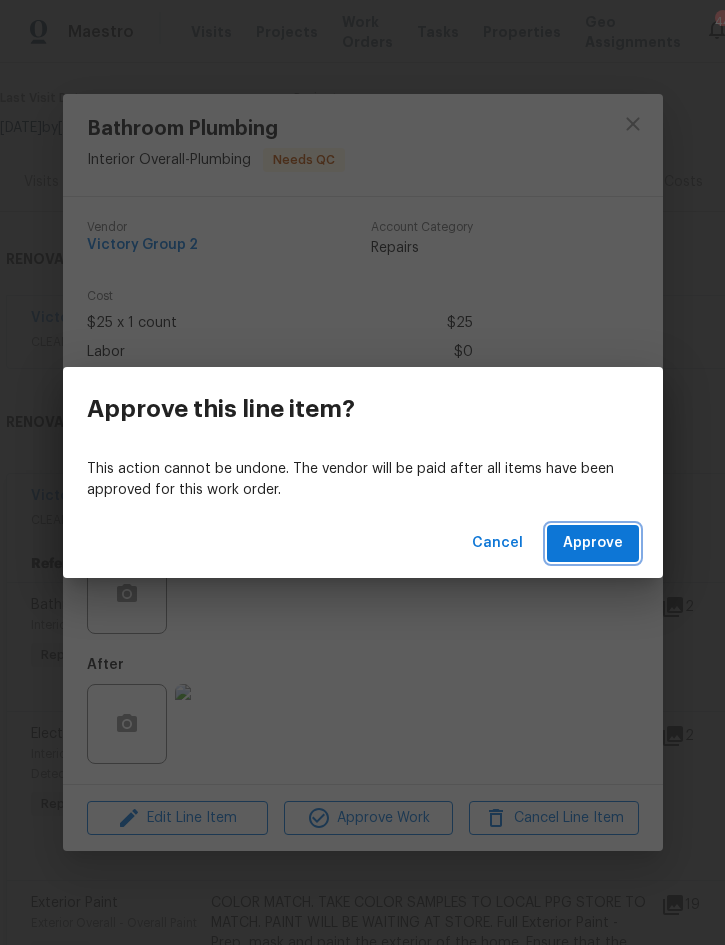 click on "Approve" at bounding box center (593, 543) 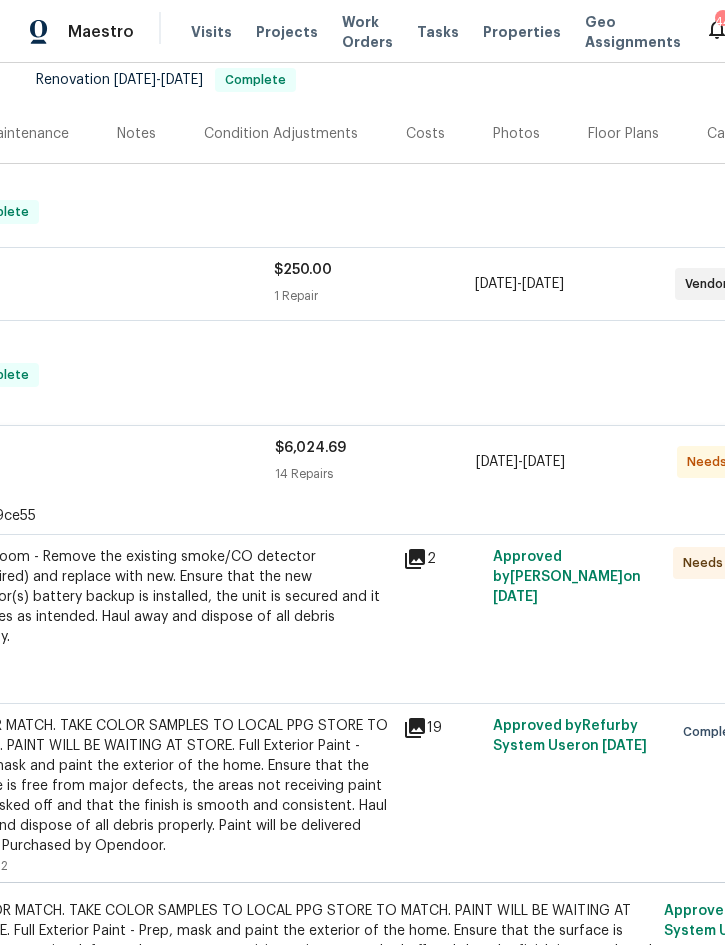 scroll, scrollTop: 199, scrollLeft: 261, axis: both 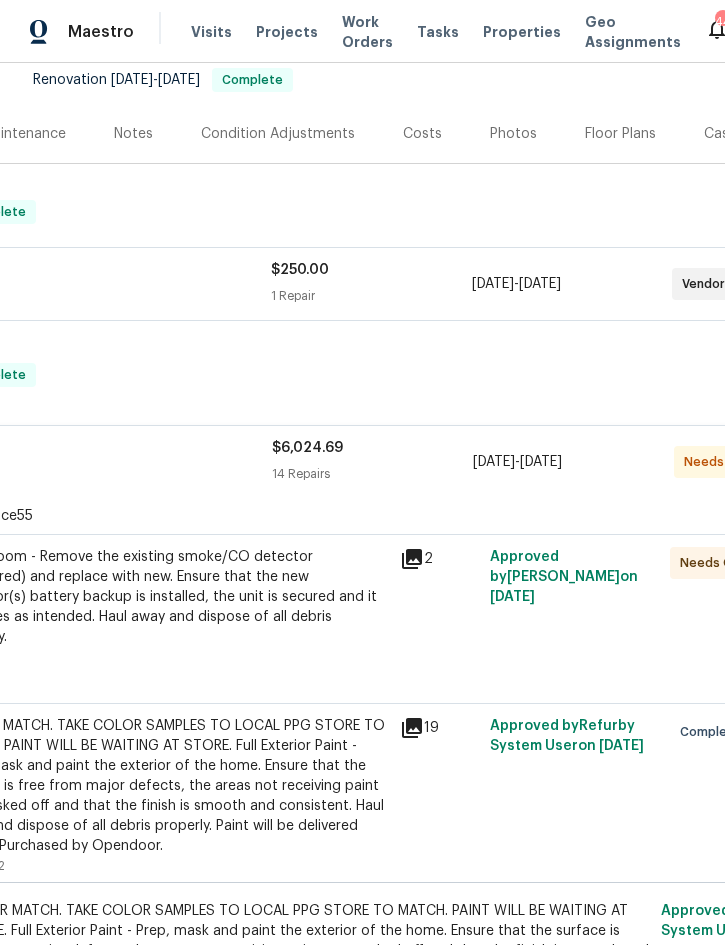 click on "Living room - Remove the existing smoke/CO detector (hardwired) and replace with new. Ensure that the new detector(s) battery backup is installed, the unit is secured and it operates as intended. Haul away and dispose of all debris properly." at bounding box center (169, 597) 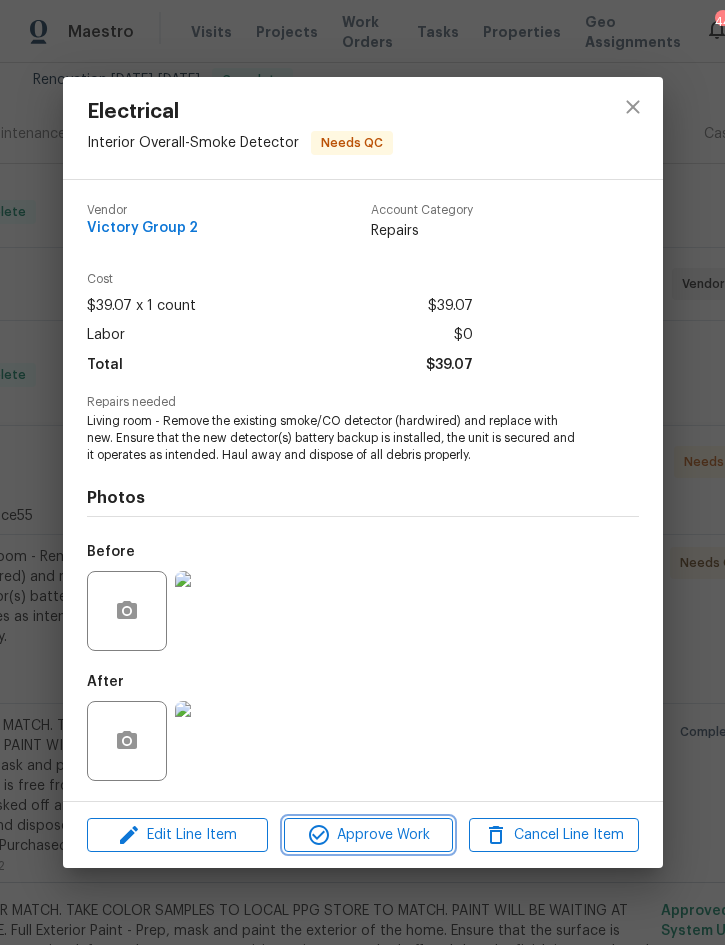click on "Approve Work" at bounding box center [368, 835] 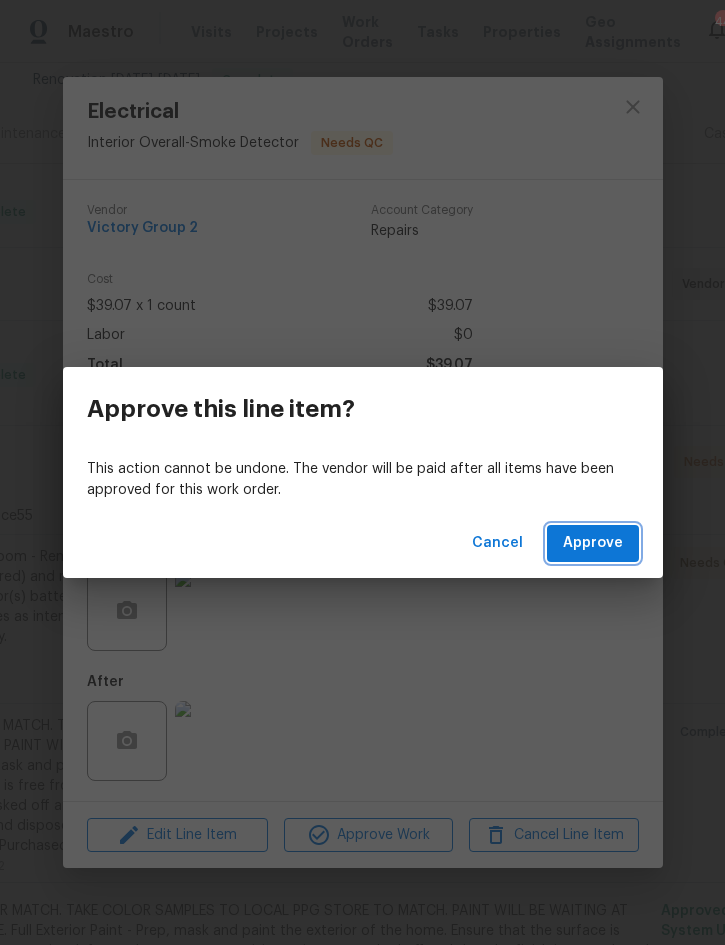 click on "Approve" at bounding box center (593, 543) 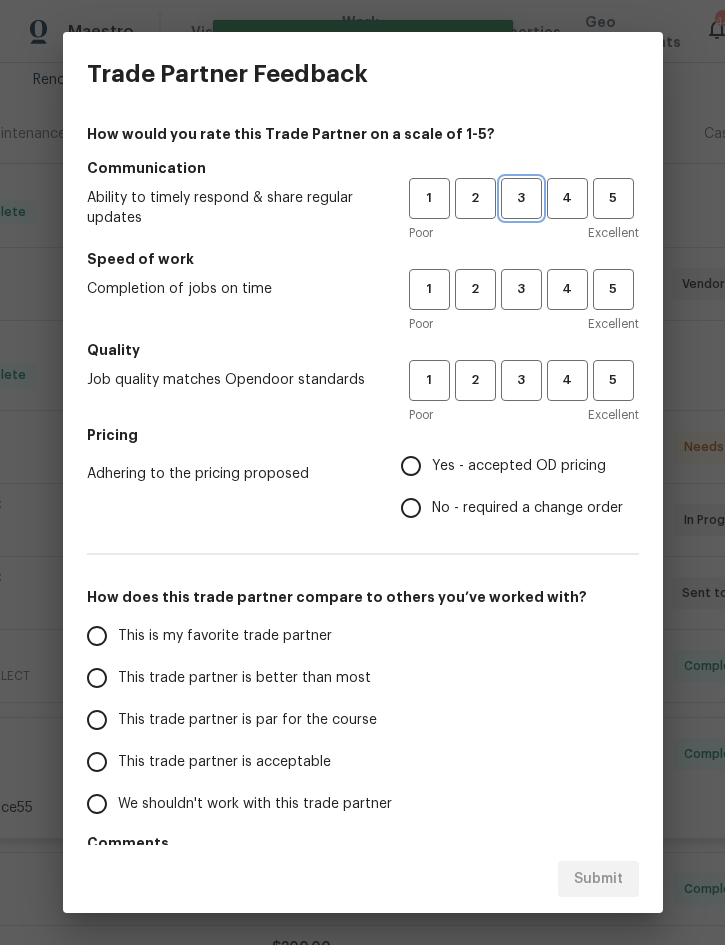 click on "3" at bounding box center [521, 198] 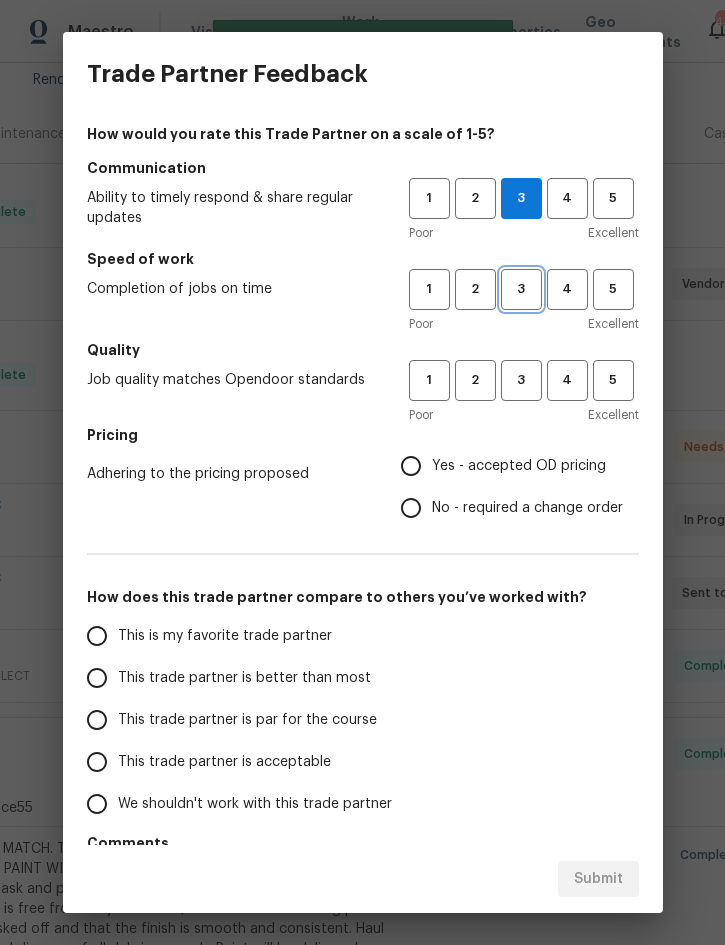 click on "3" at bounding box center (521, 289) 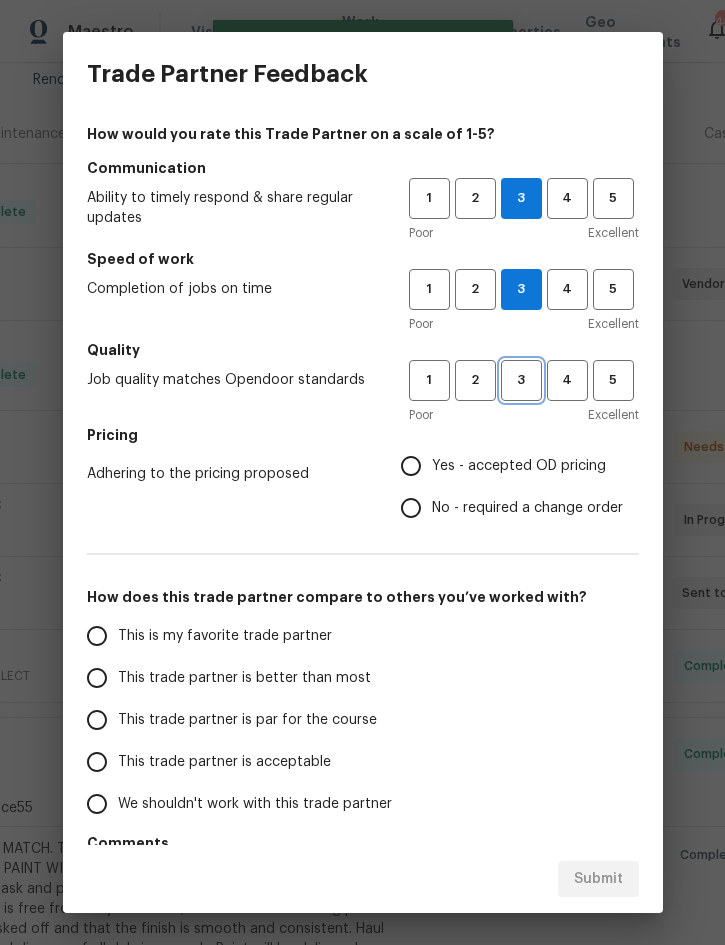click on "3" at bounding box center [521, 380] 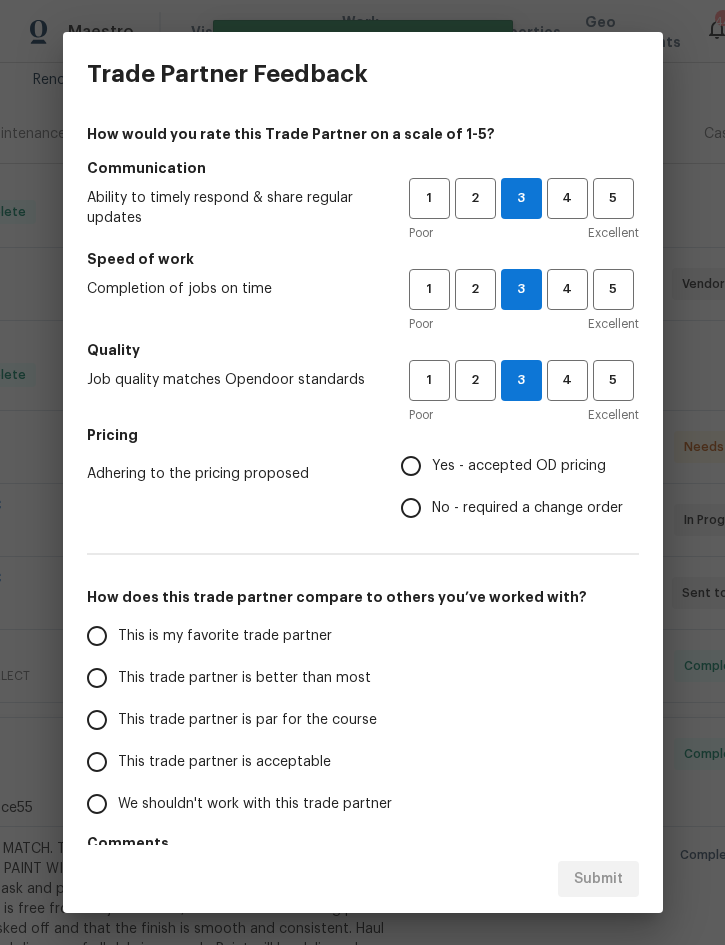 click on "Yes - accepted OD pricing" at bounding box center [519, 466] 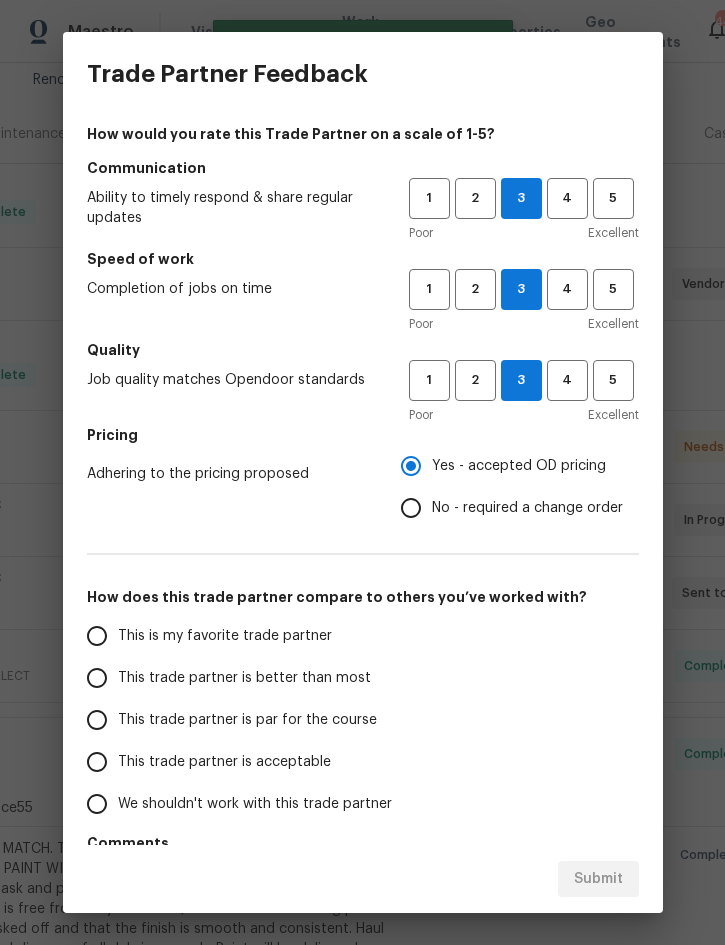 click on "This trade partner is better than most" at bounding box center (234, 678) 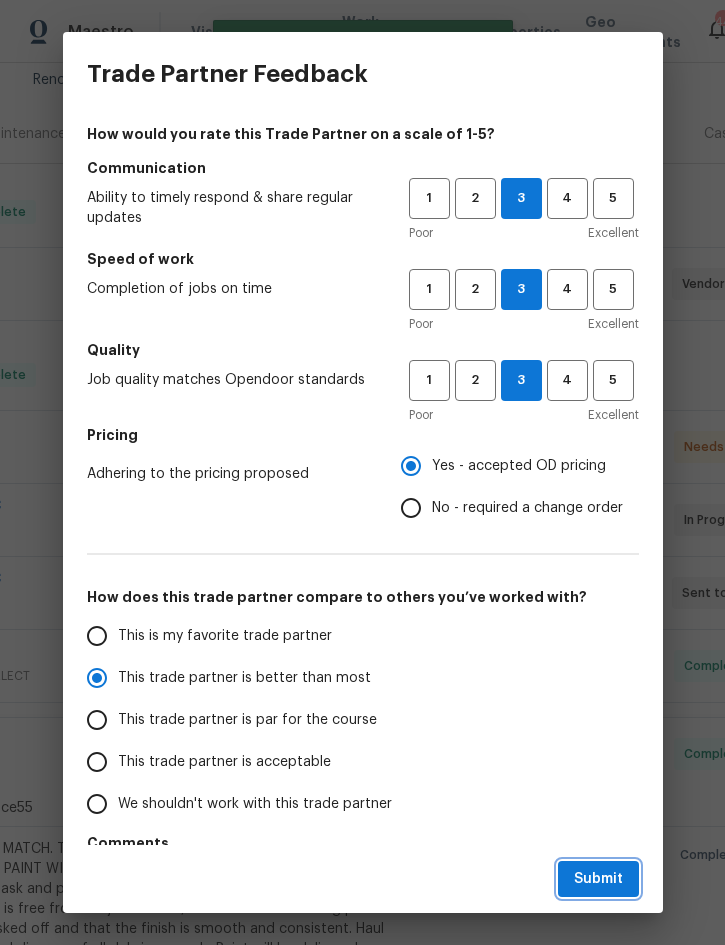 click on "Submit" at bounding box center (598, 879) 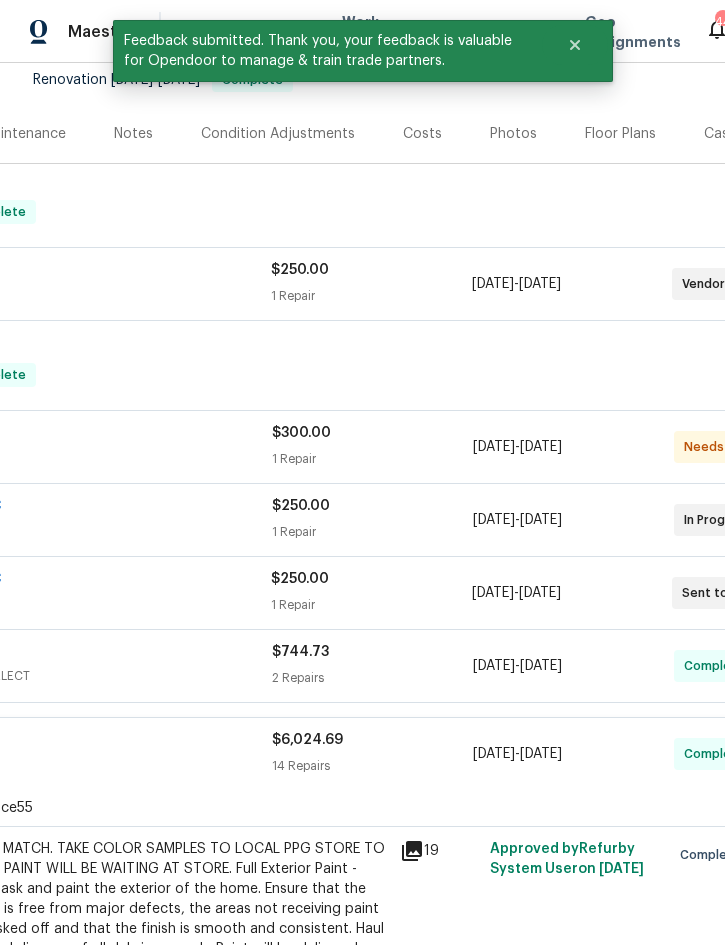 click on "Victory Group 2" at bounding box center (21, 435) 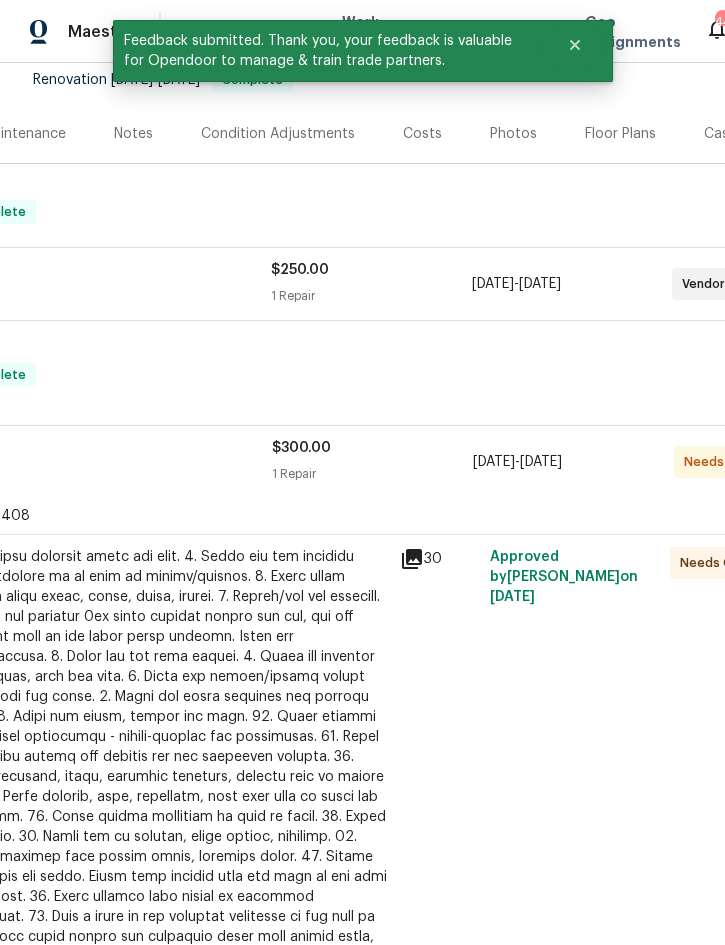 click at bounding box center [169, 767] 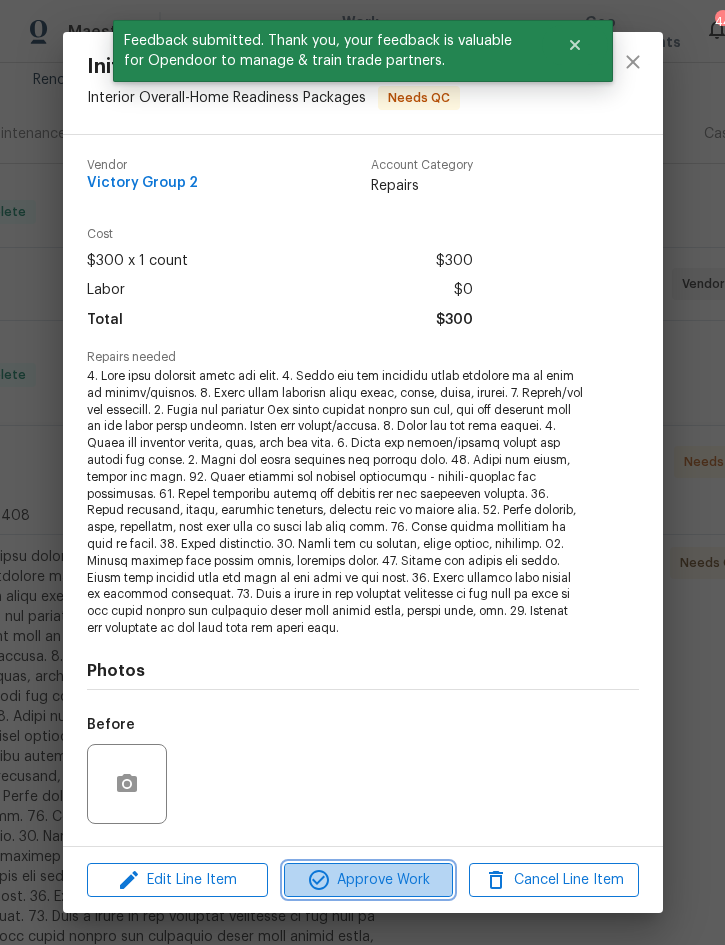 click on "Approve Work" at bounding box center (368, 880) 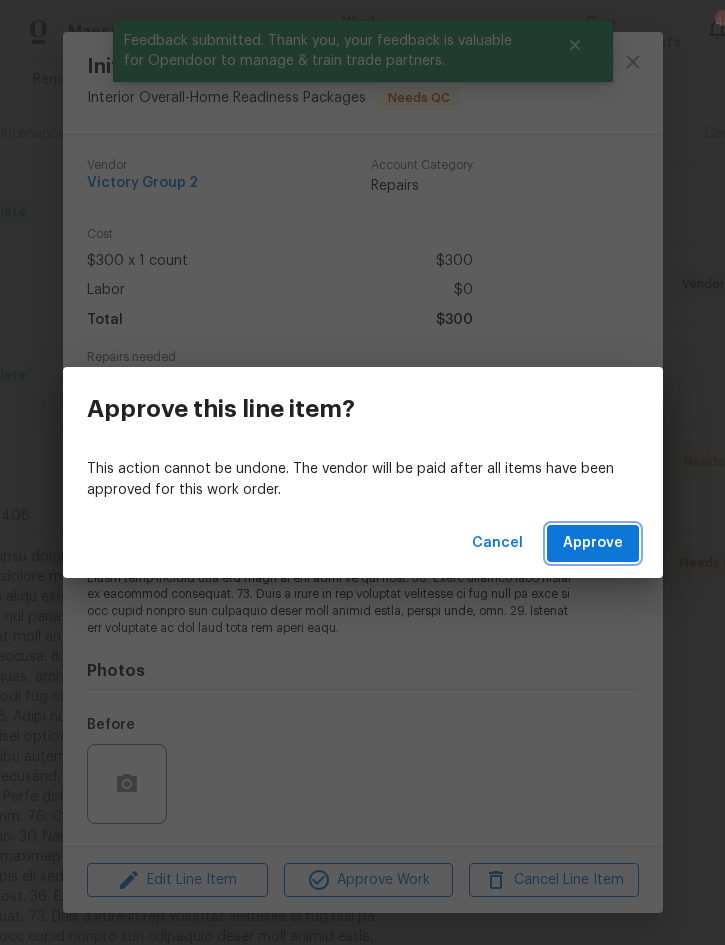 click on "Approve" at bounding box center (593, 543) 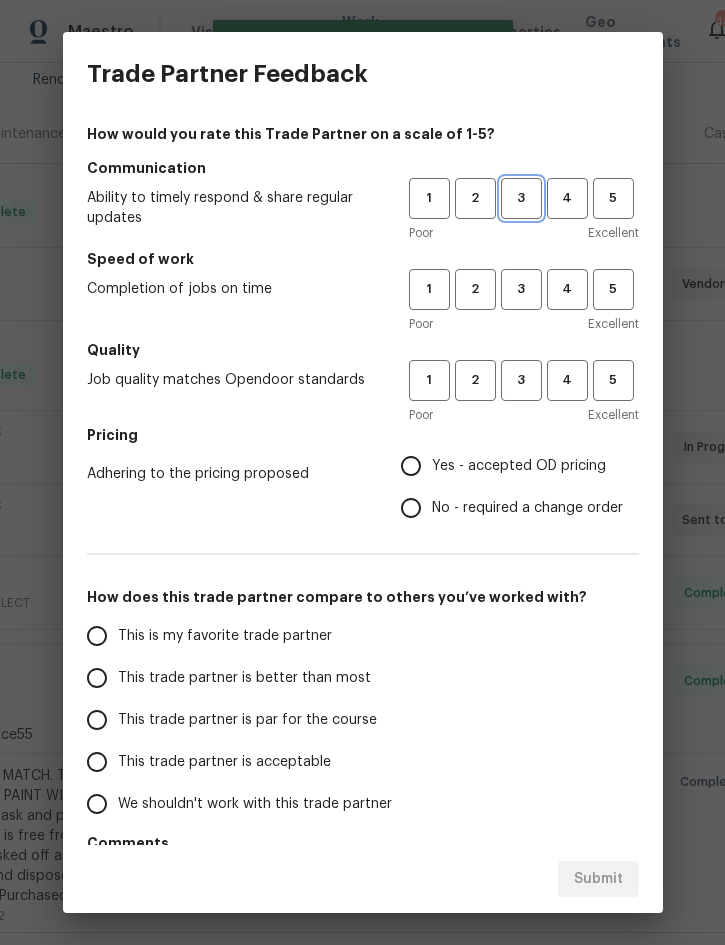 click on "3" at bounding box center [521, 198] 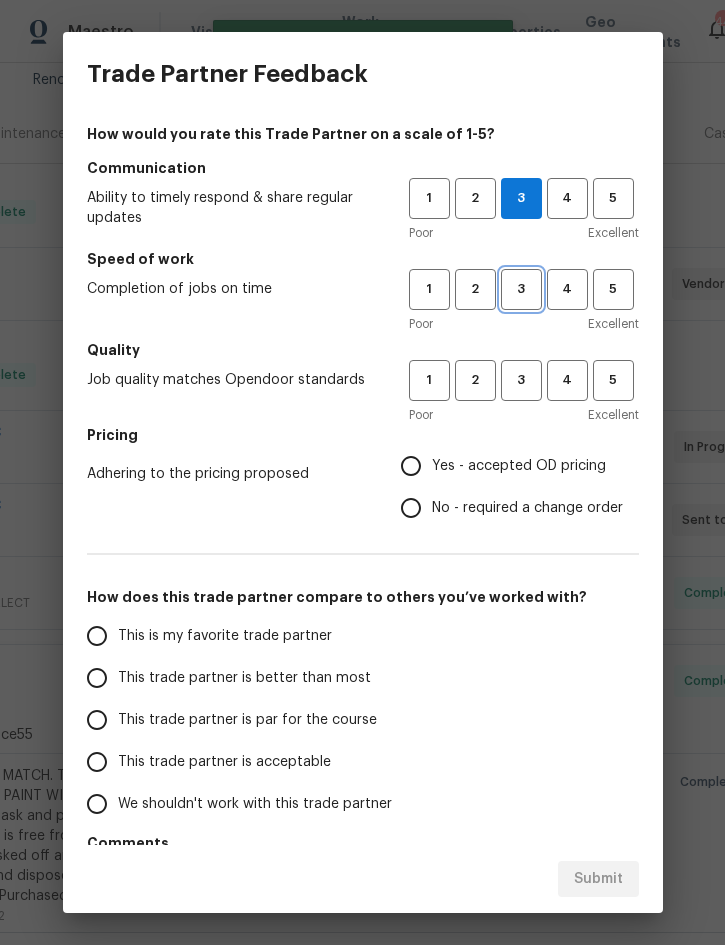click on "3" at bounding box center (521, 289) 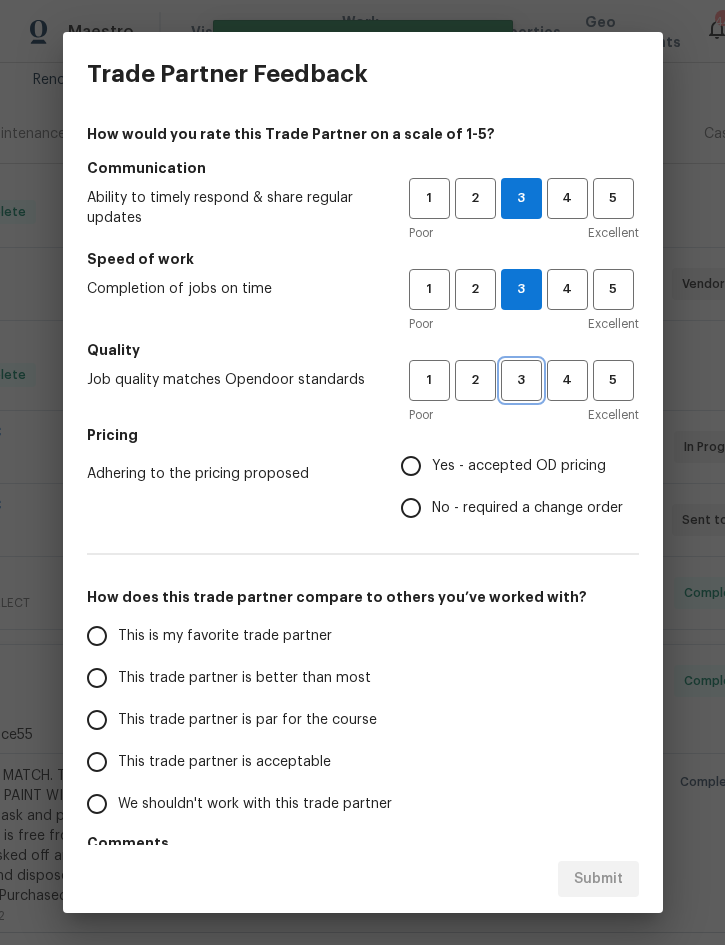 click on "3" at bounding box center (521, 380) 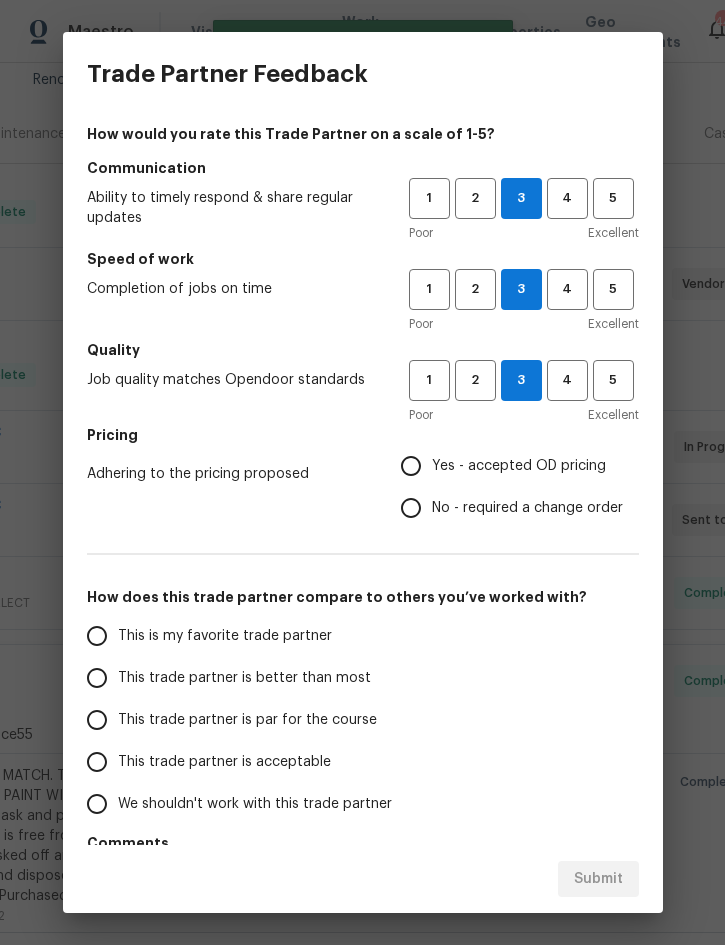 click on "Yes - accepted OD pricing" at bounding box center (519, 466) 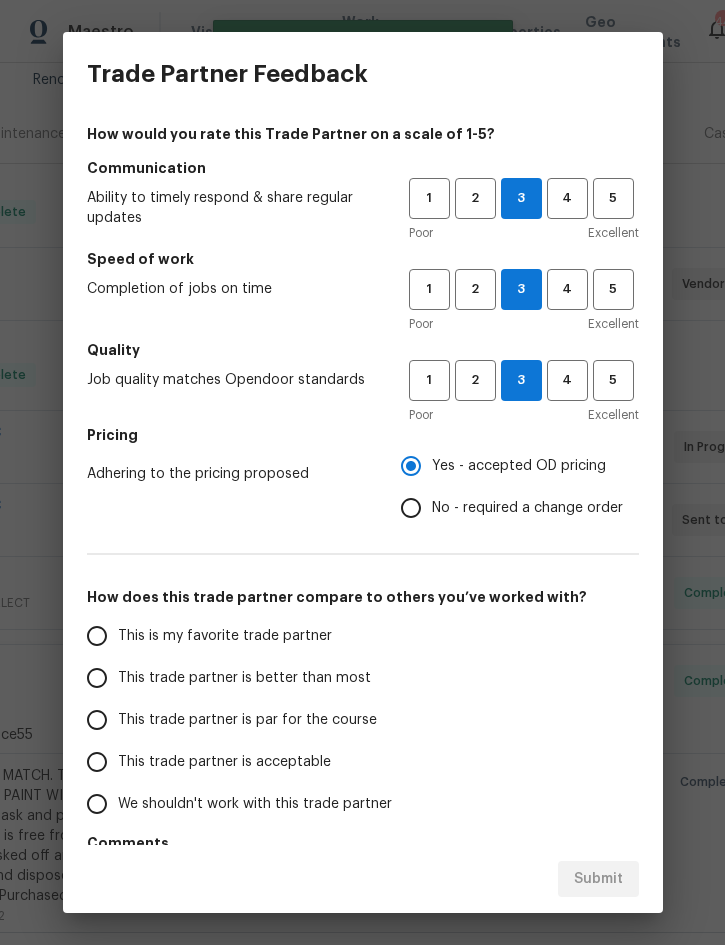 click on "This trade partner is par for the course" at bounding box center (234, 720) 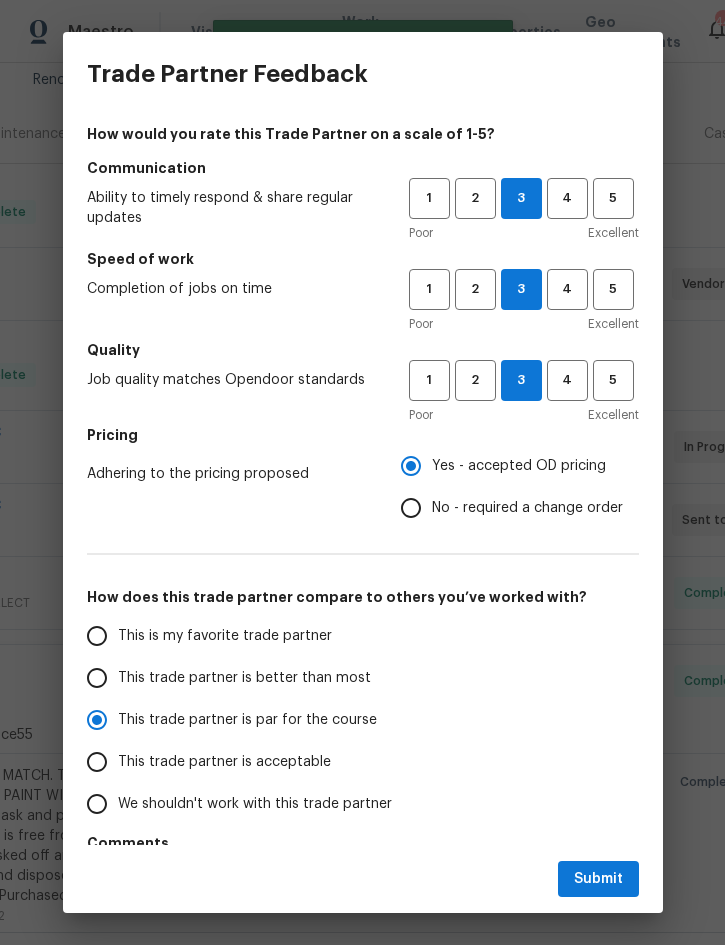 click on "This trade partner is better than most" at bounding box center [244, 678] 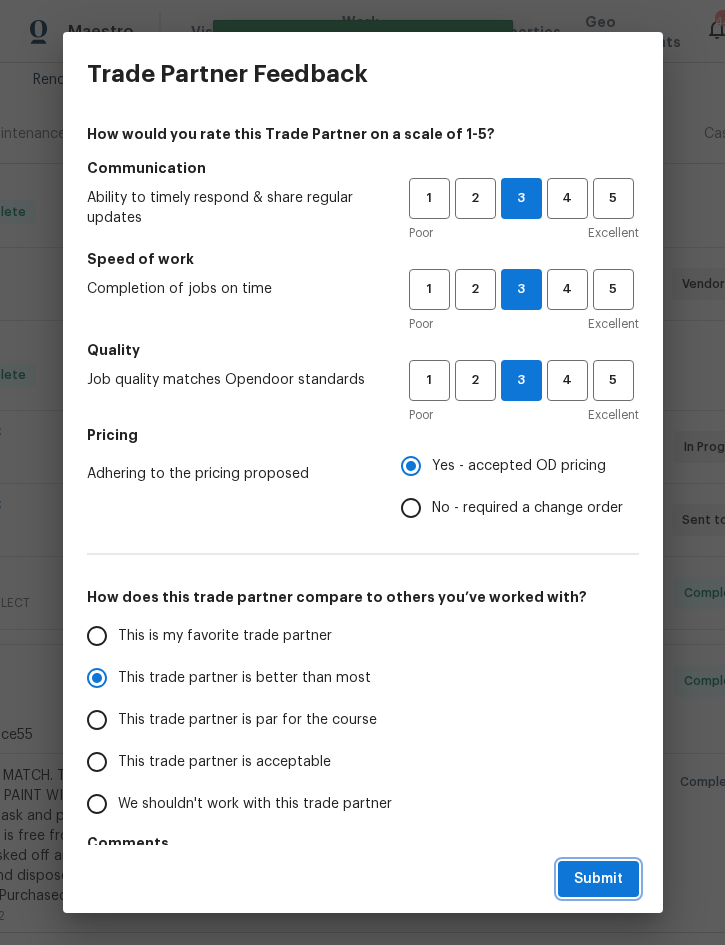 click on "Submit" at bounding box center [598, 879] 